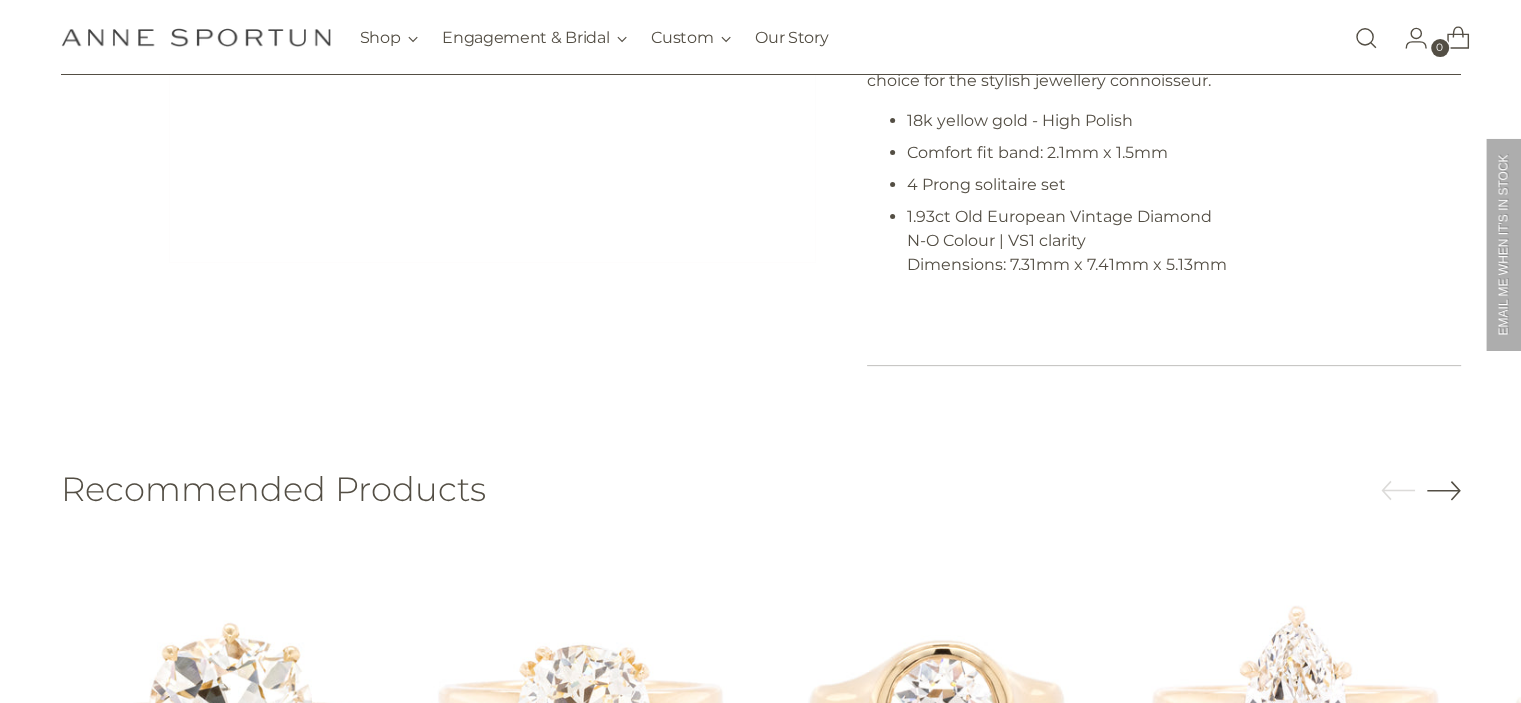 scroll, scrollTop: 800, scrollLeft: 0, axis: vertical 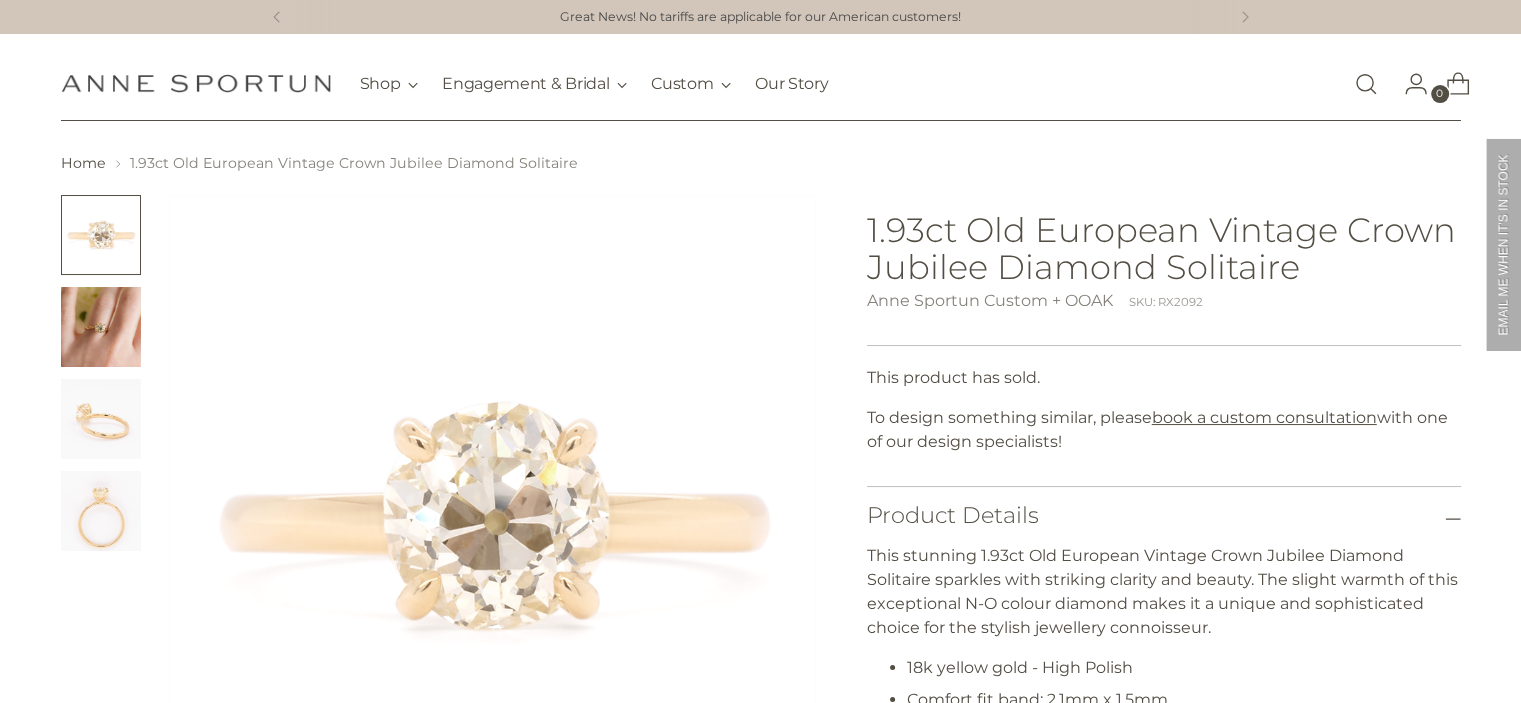 click at bounding box center (101, 419) 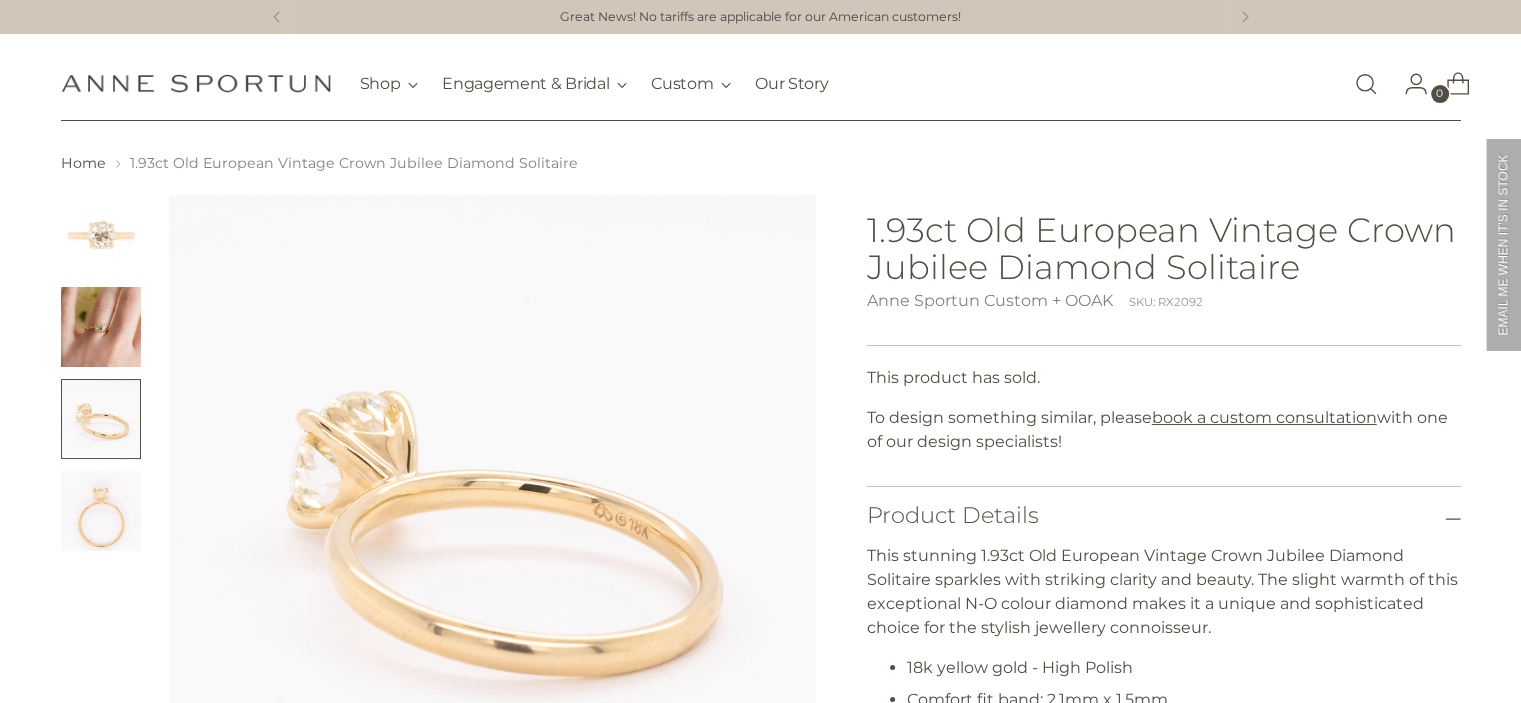 click at bounding box center (101, 511) 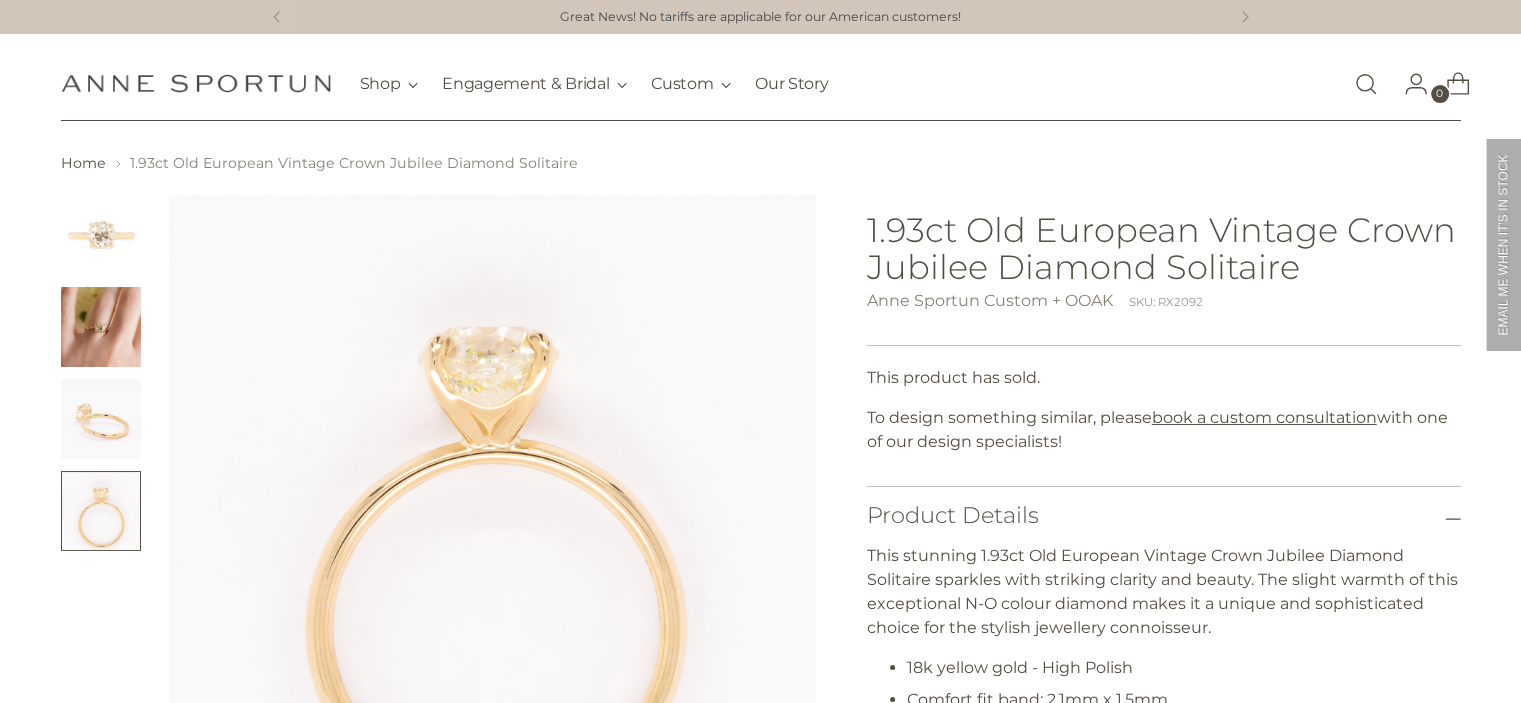 click at bounding box center [101, 419] 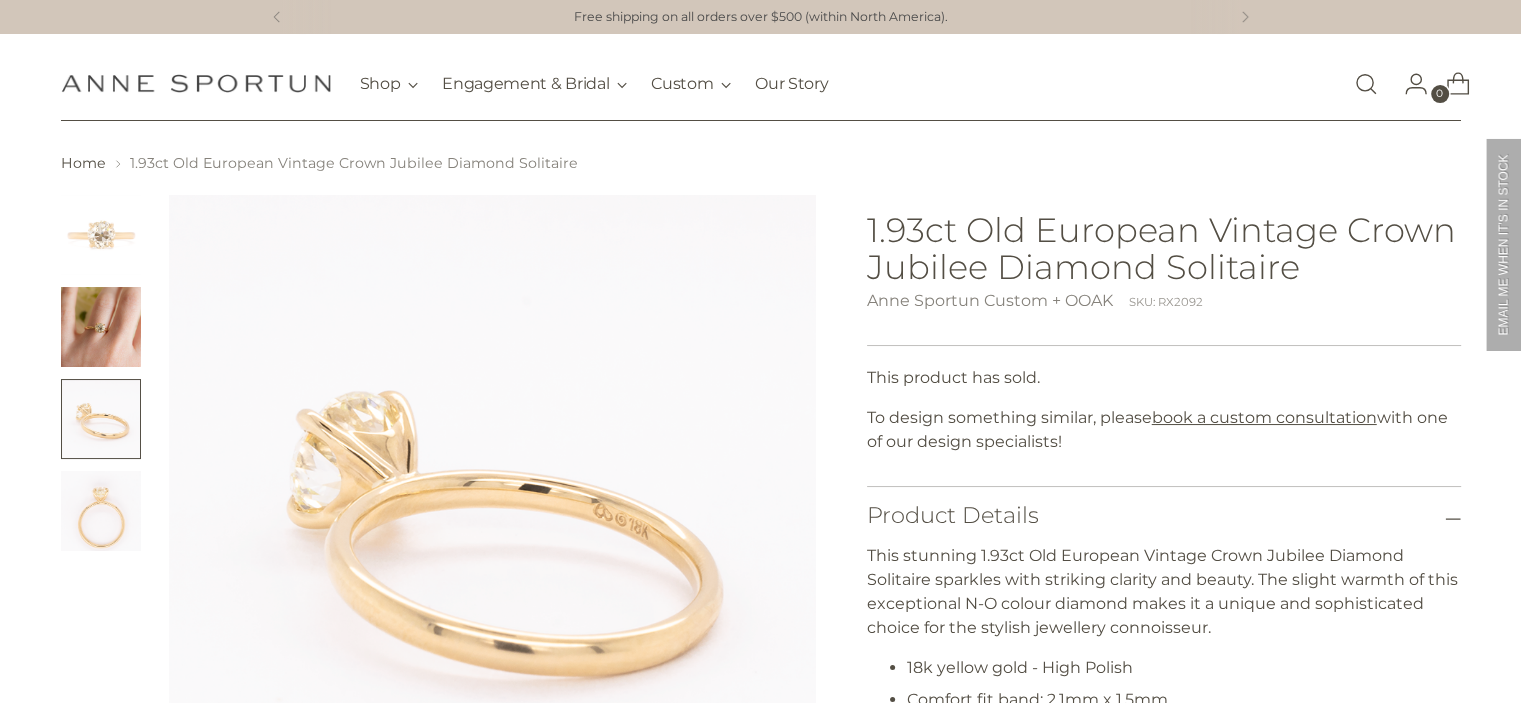 click at bounding box center (101, 327) 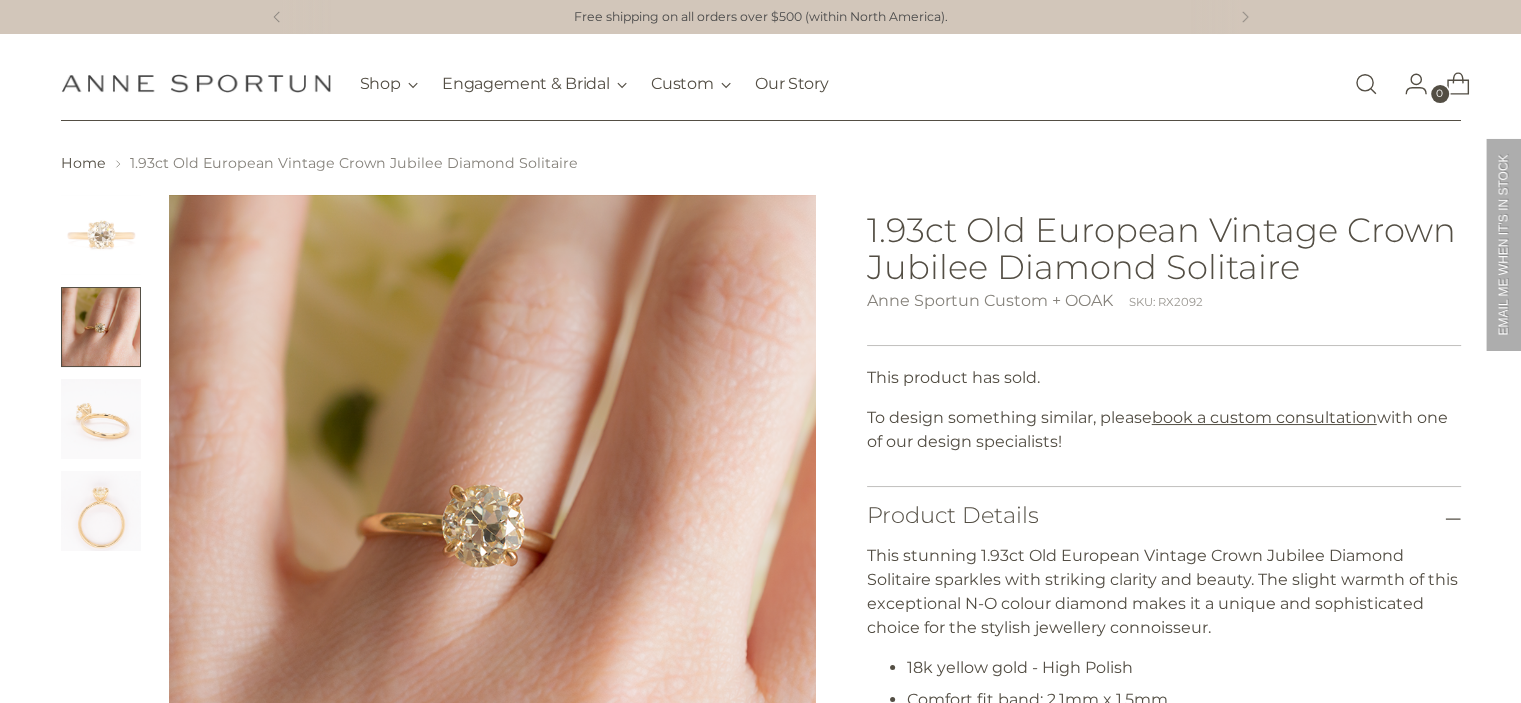 click at bounding box center [101, 235] 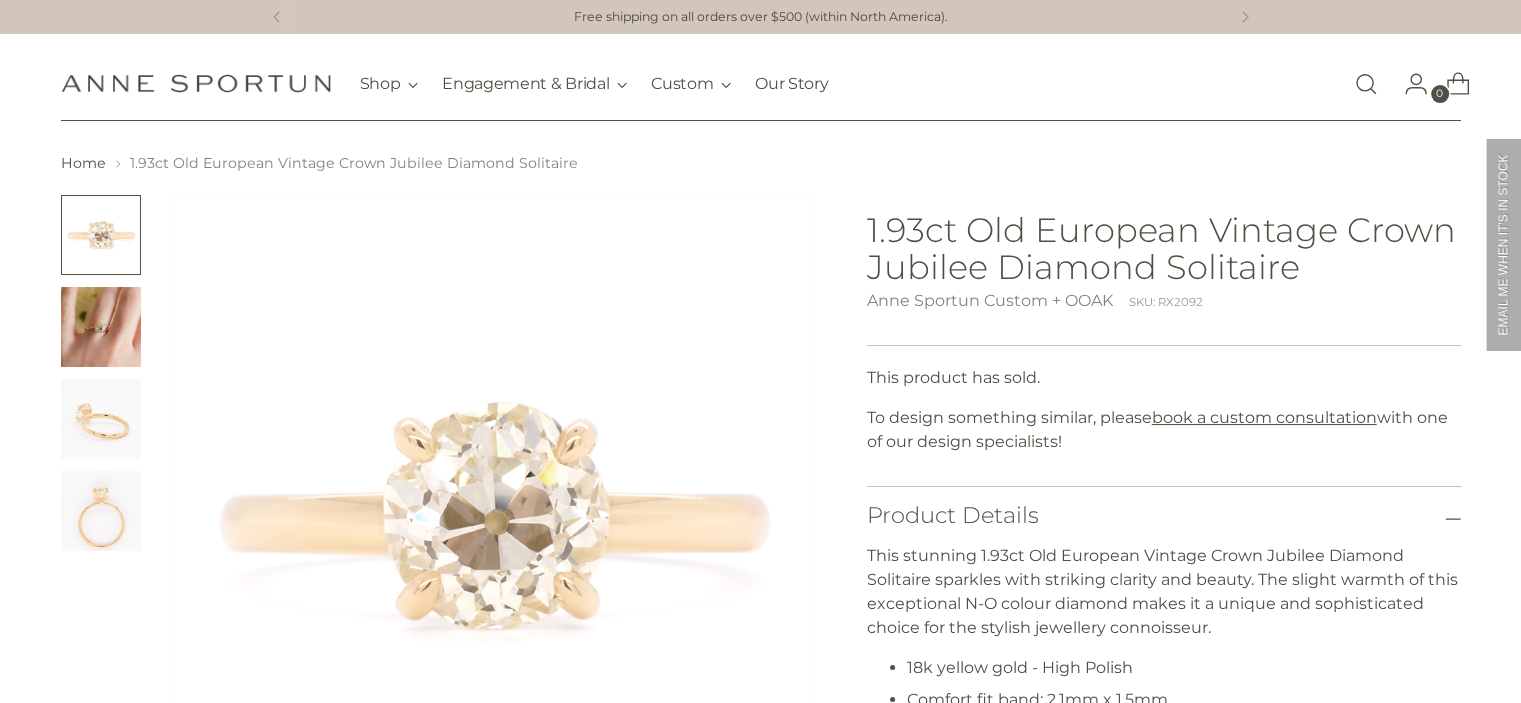 click at bounding box center (101, 419) 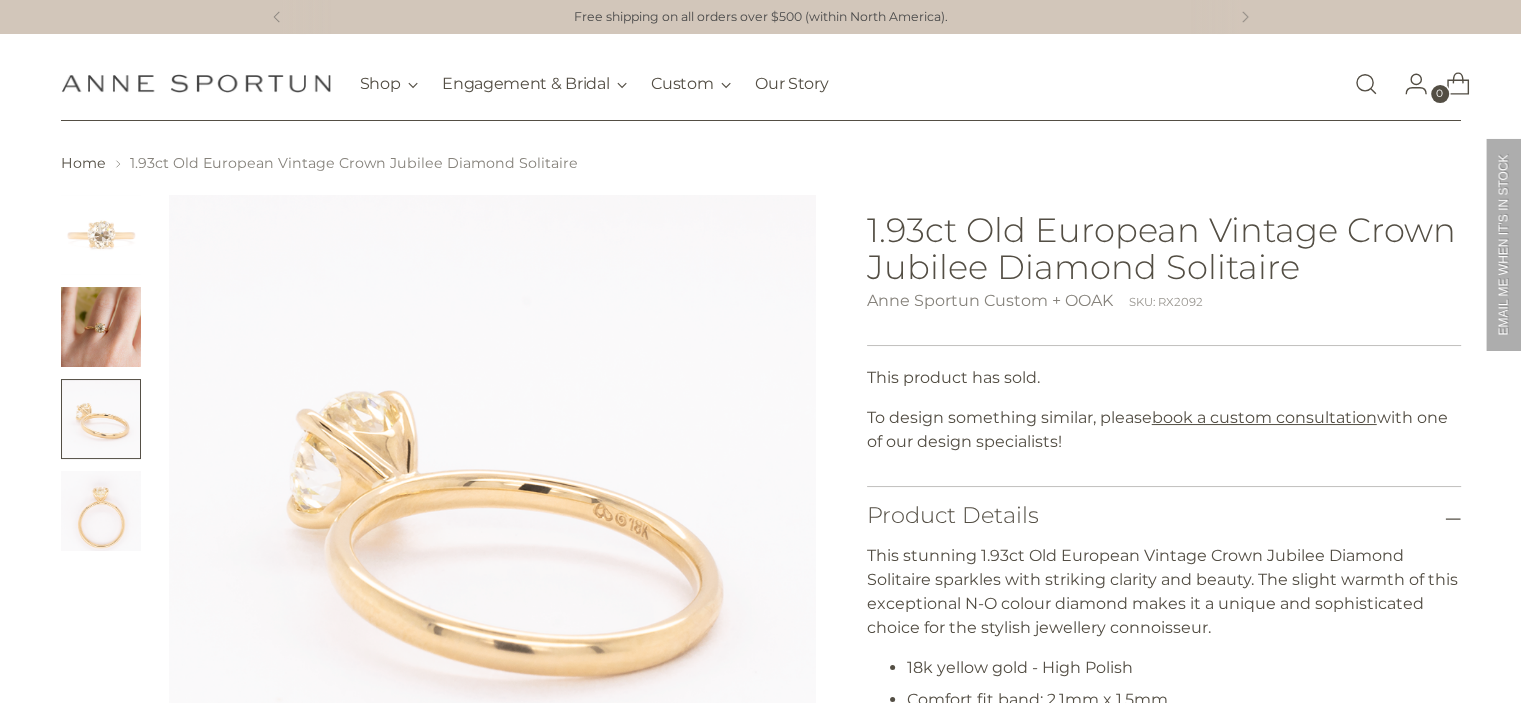 click at bounding box center (1366, 84) 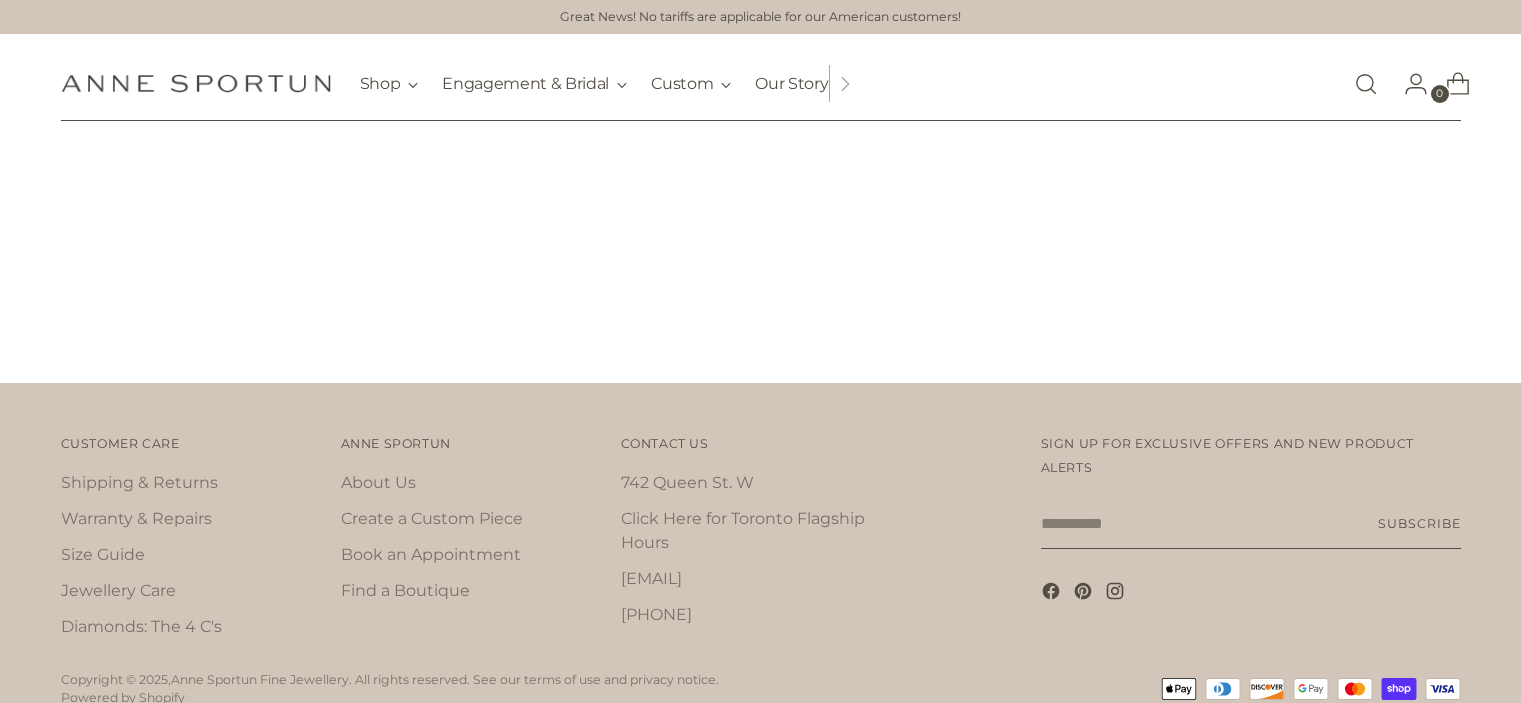 scroll, scrollTop: 0, scrollLeft: 0, axis: both 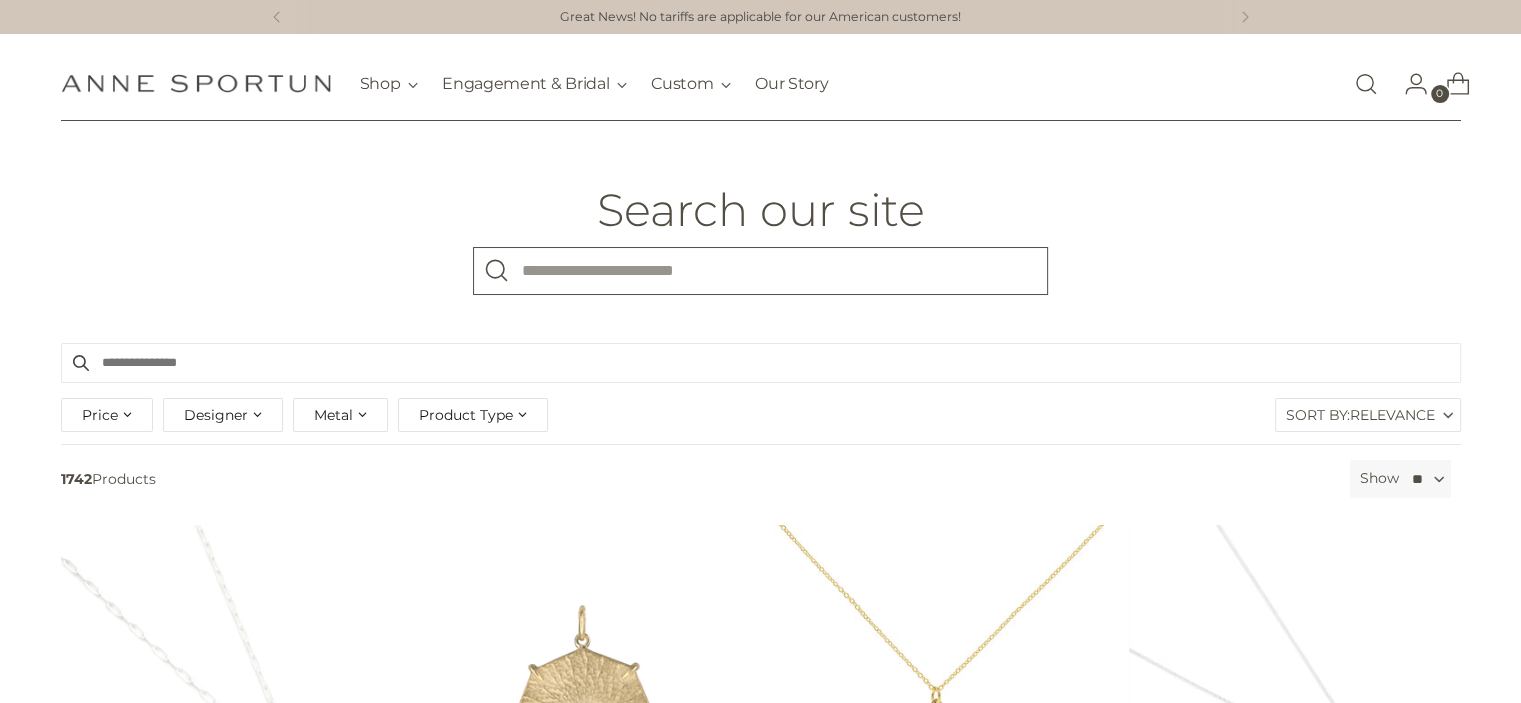 click on "What are you looking for?" at bounding box center (760, 271) 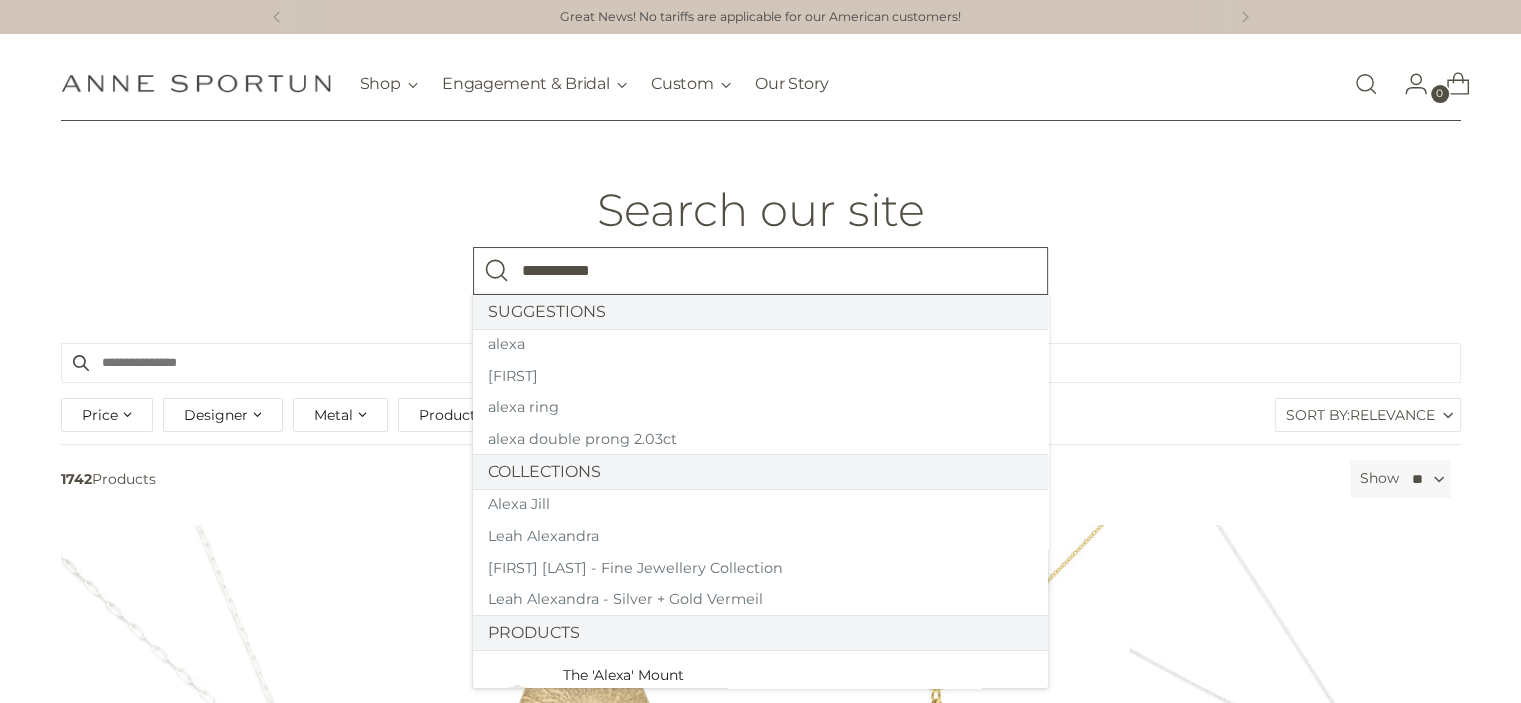 type on "**********" 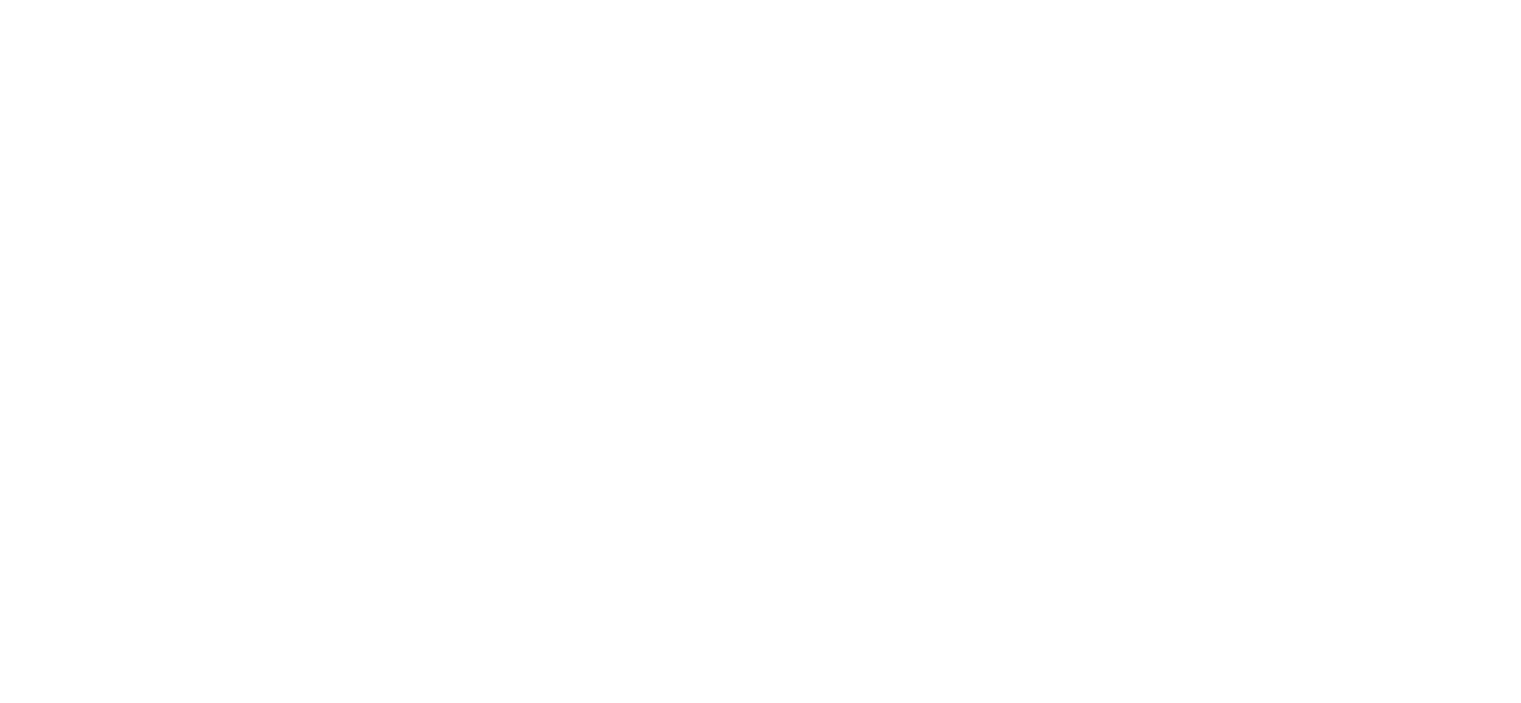 scroll, scrollTop: 0, scrollLeft: 0, axis: both 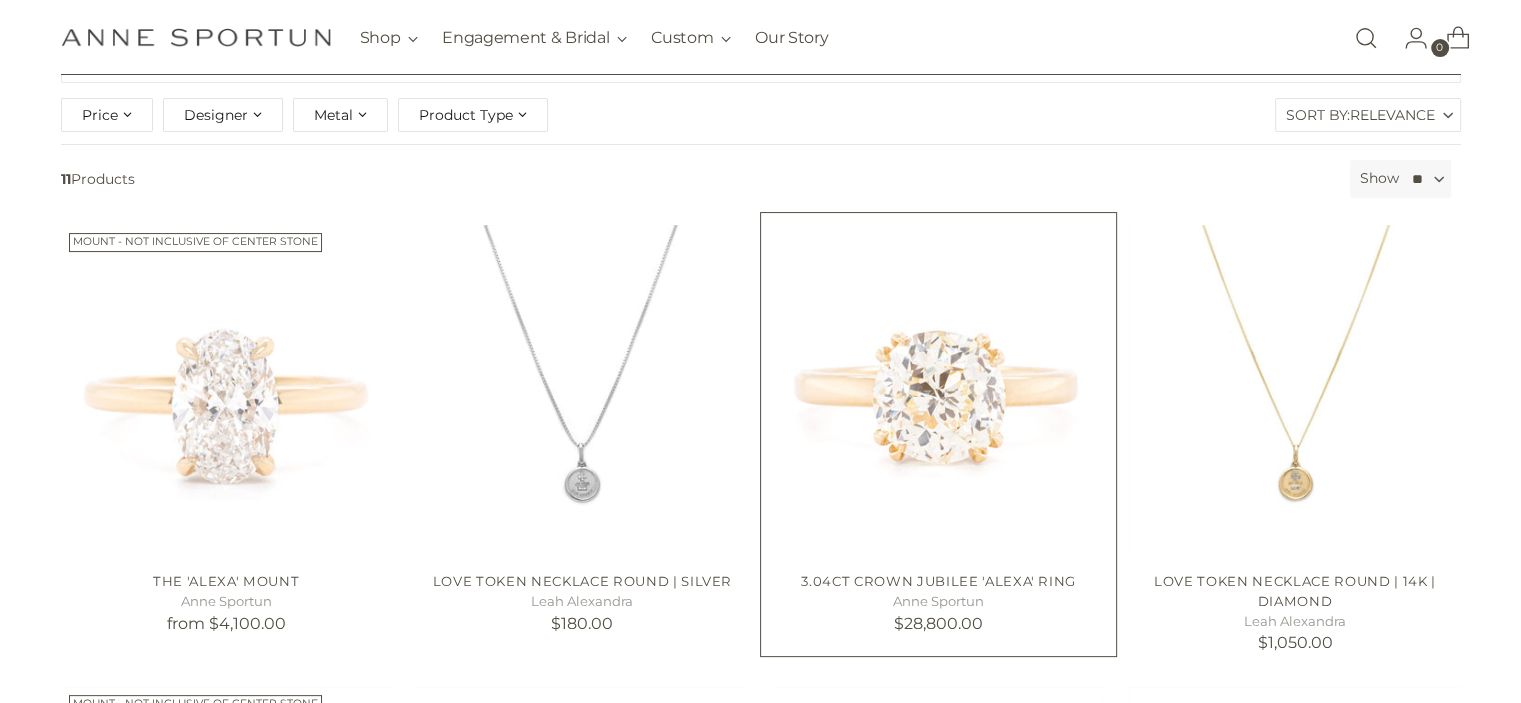 click at bounding box center (0, 0) 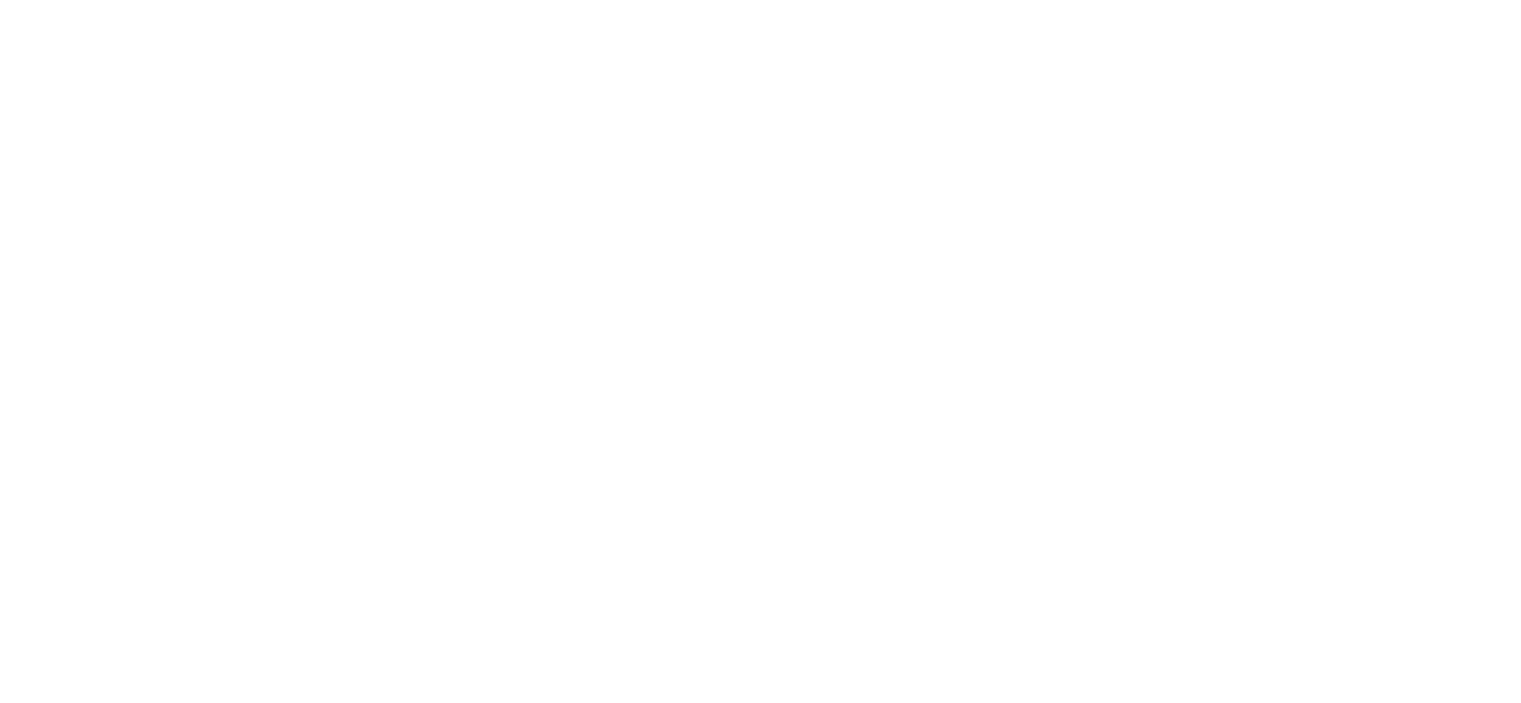 scroll, scrollTop: 0, scrollLeft: 0, axis: both 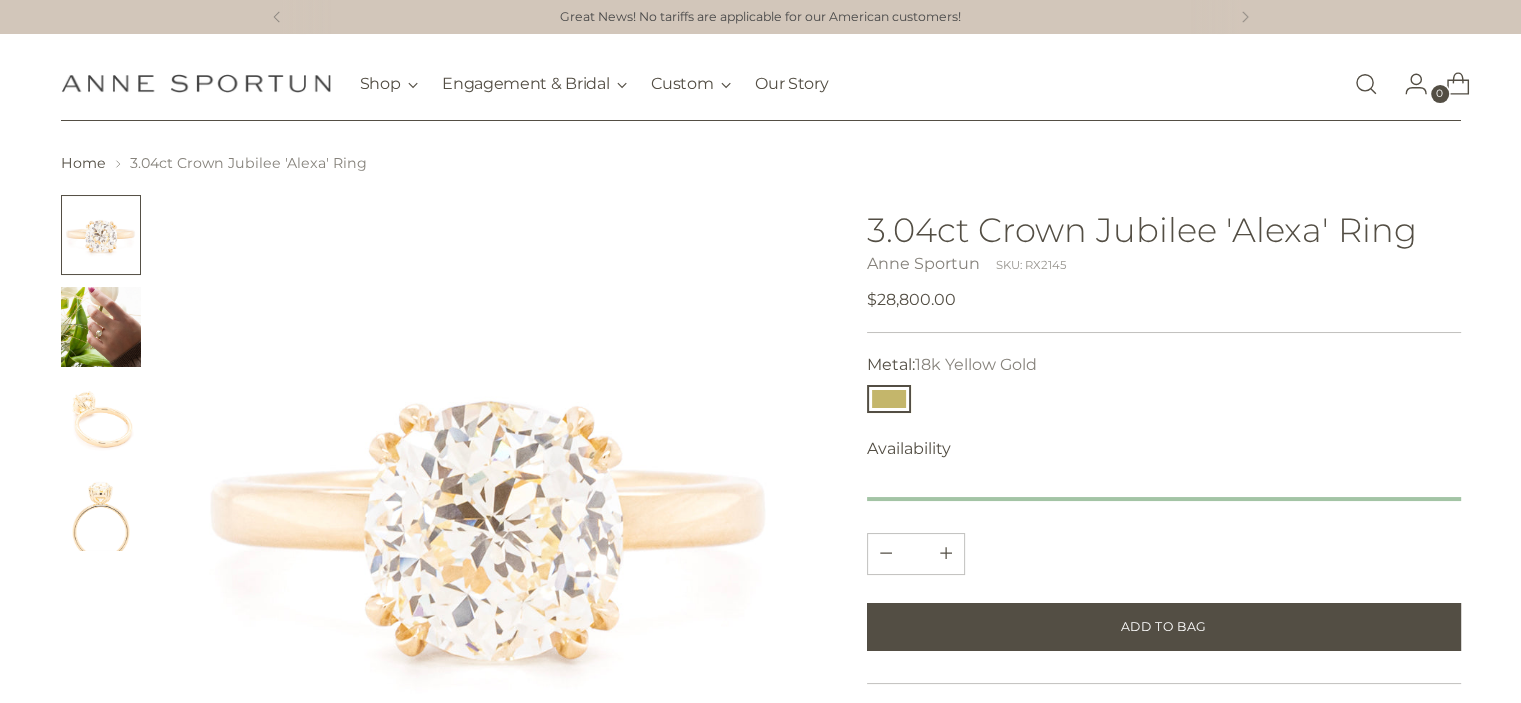 click at bounding box center [101, 419] 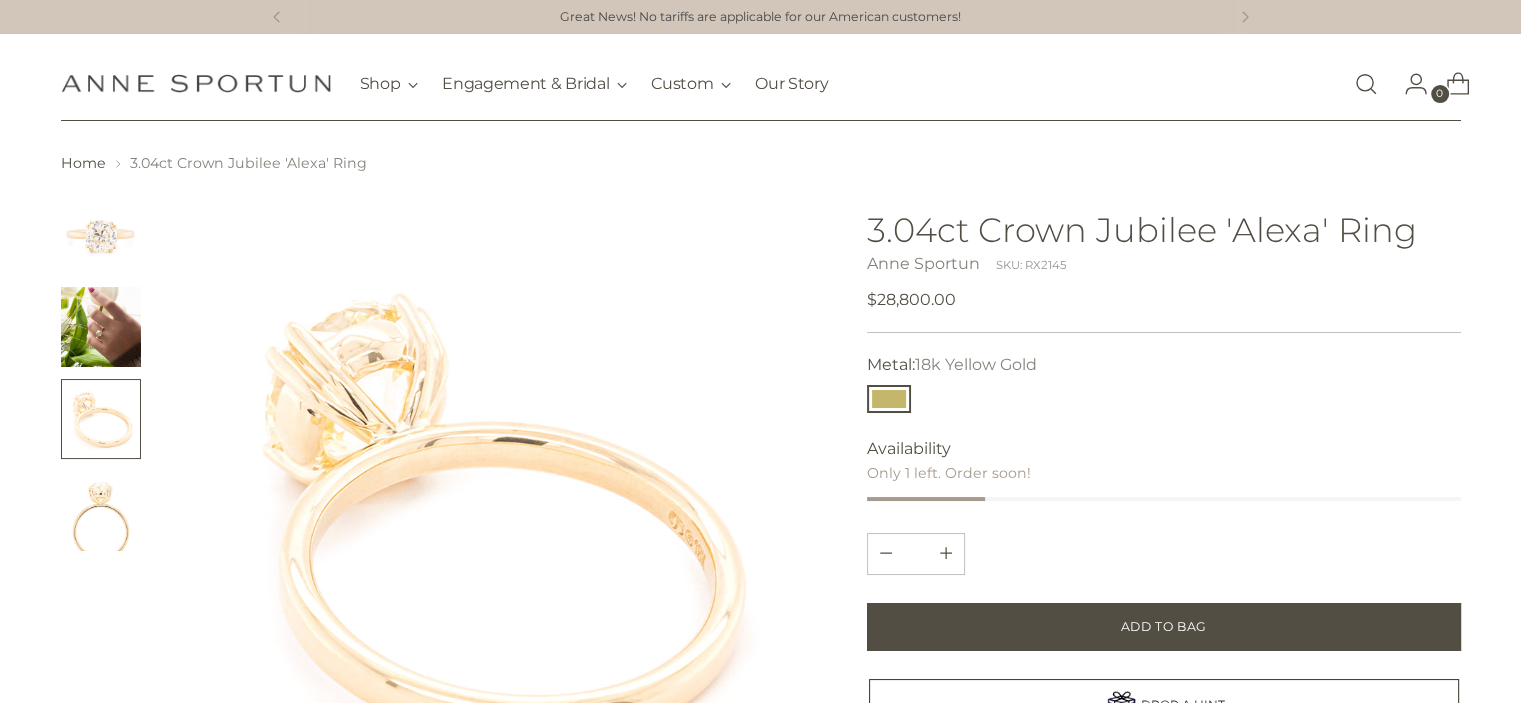 click at bounding box center [101, 327] 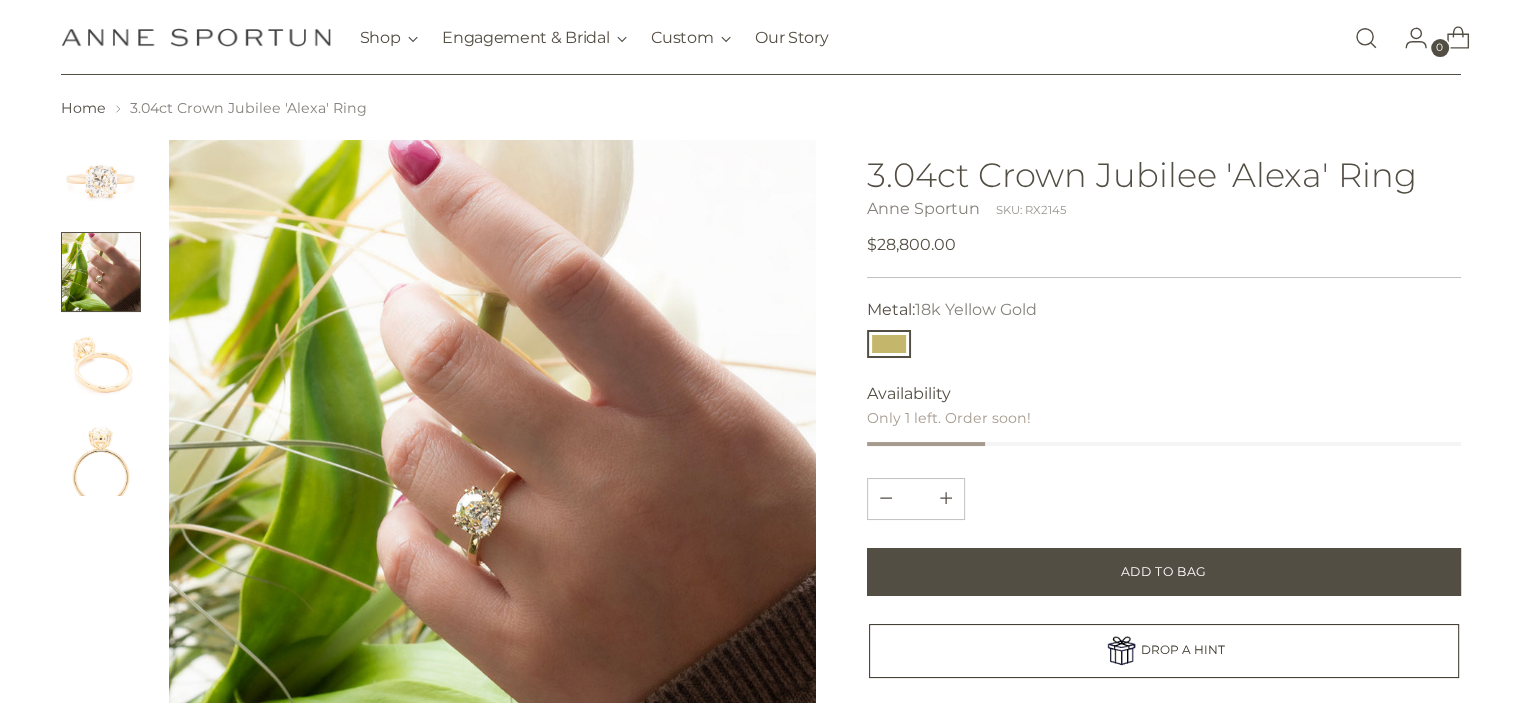 scroll, scrollTop: 100, scrollLeft: 0, axis: vertical 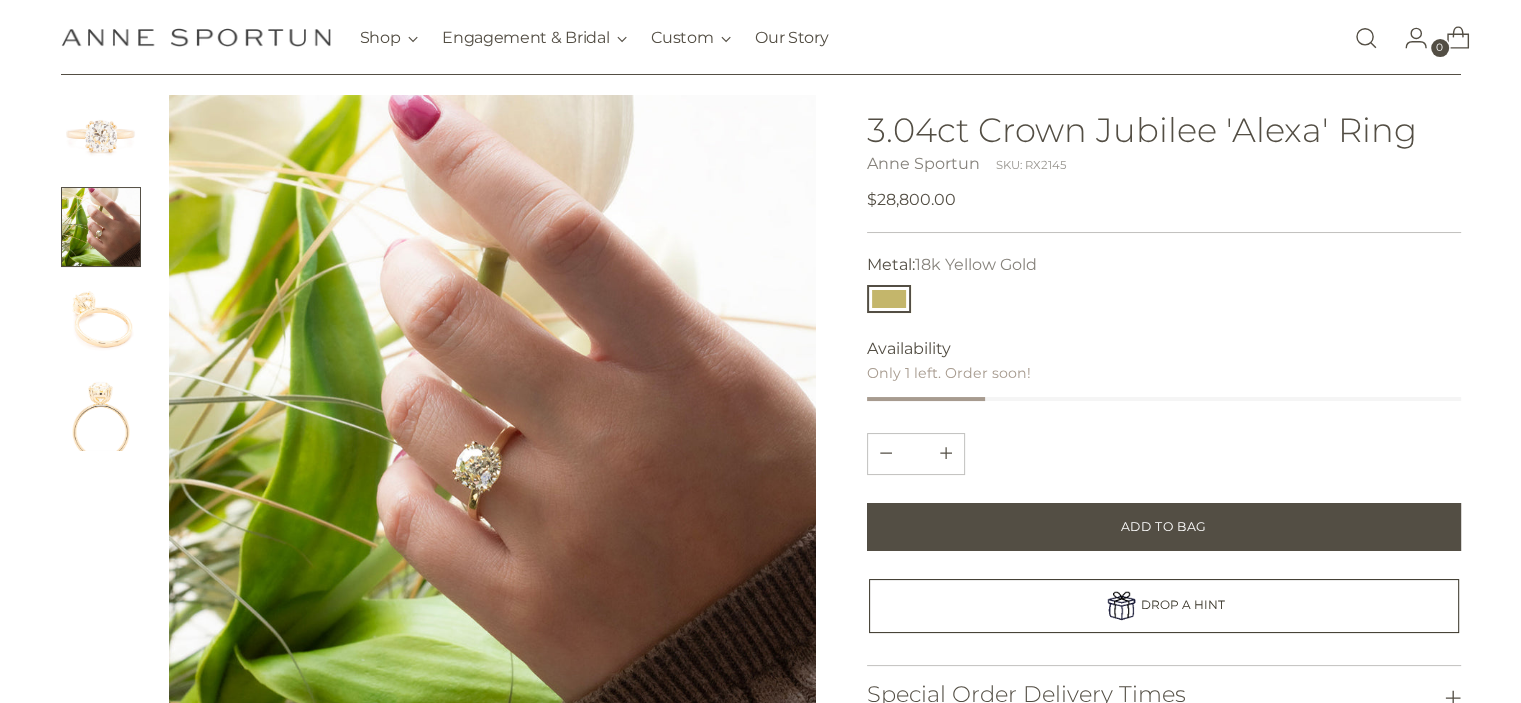 click at bounding box center (101, 411) 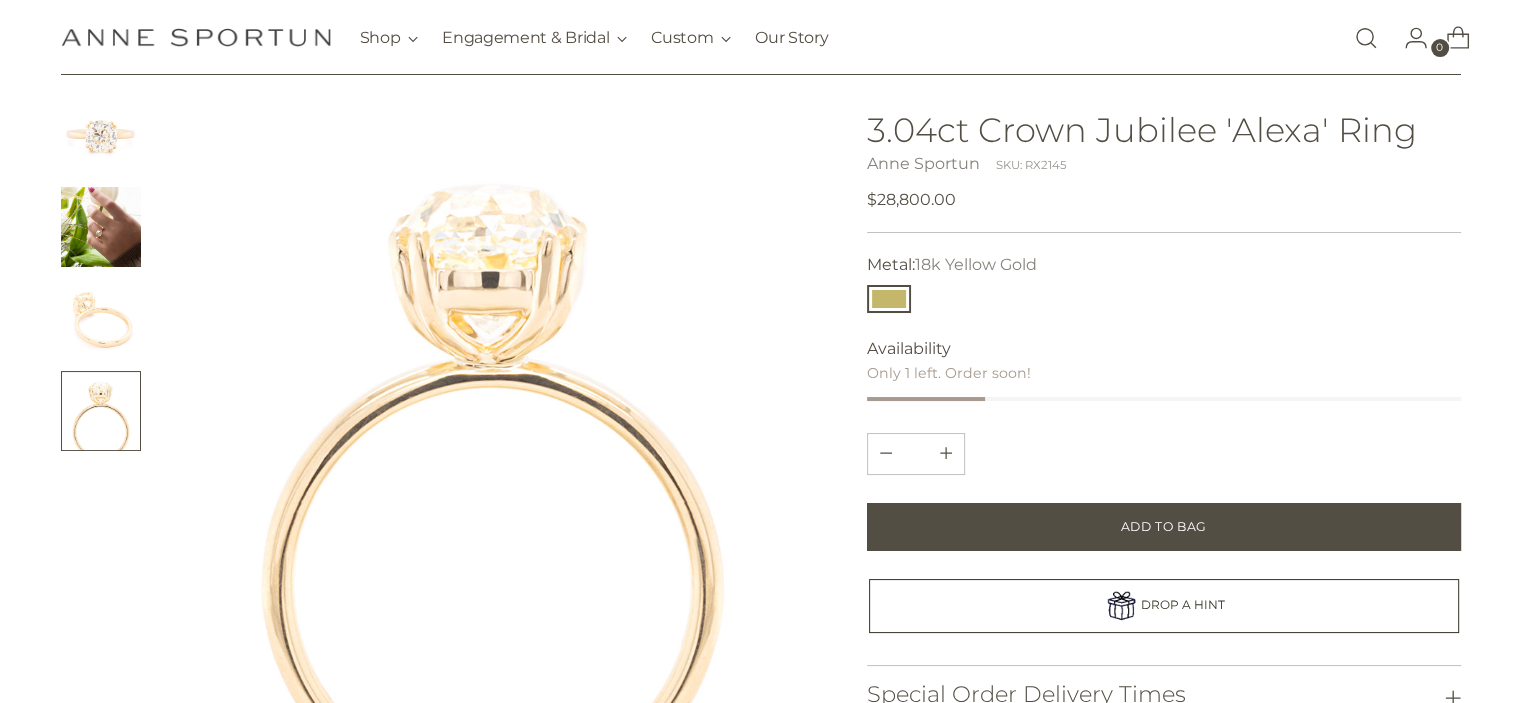 click at bounding box center (101, 319) 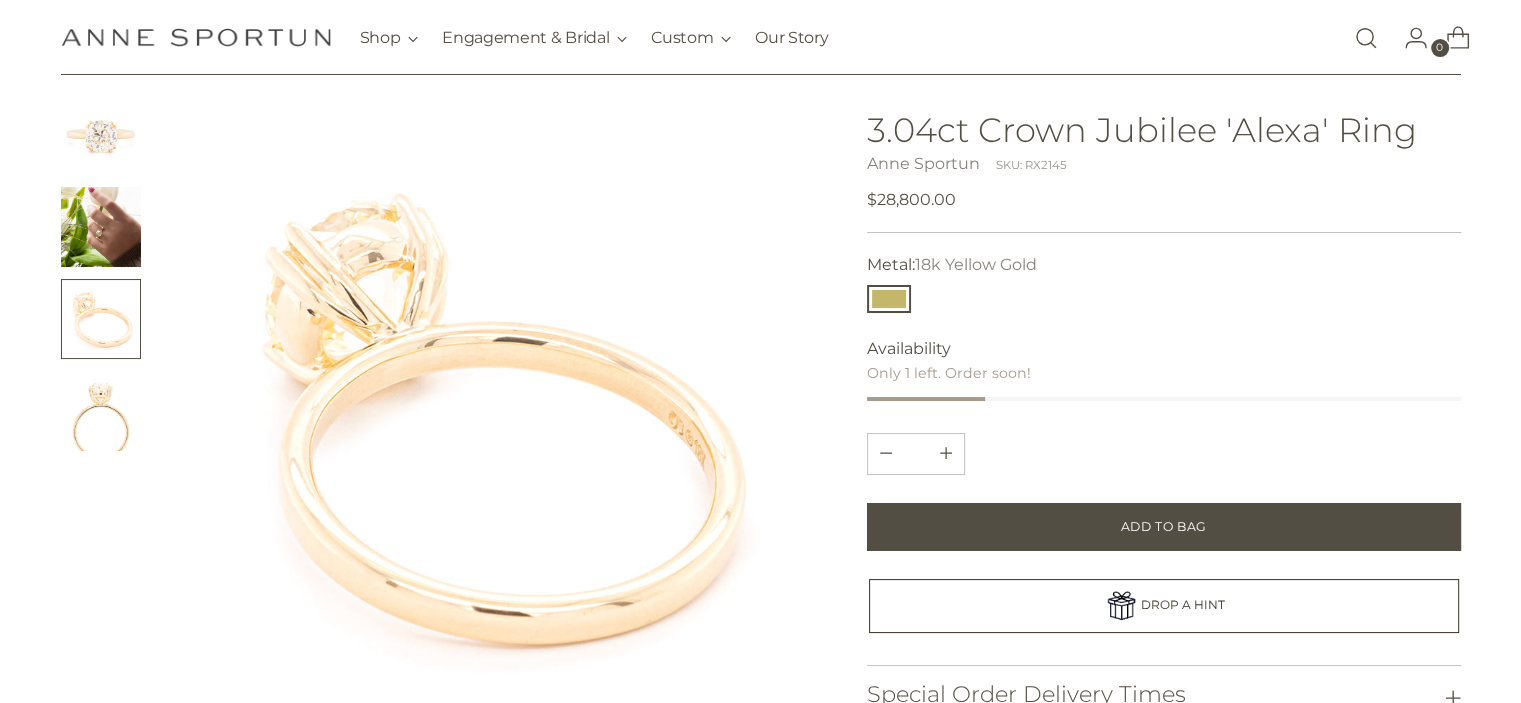 click at bounding box center (101, 227) 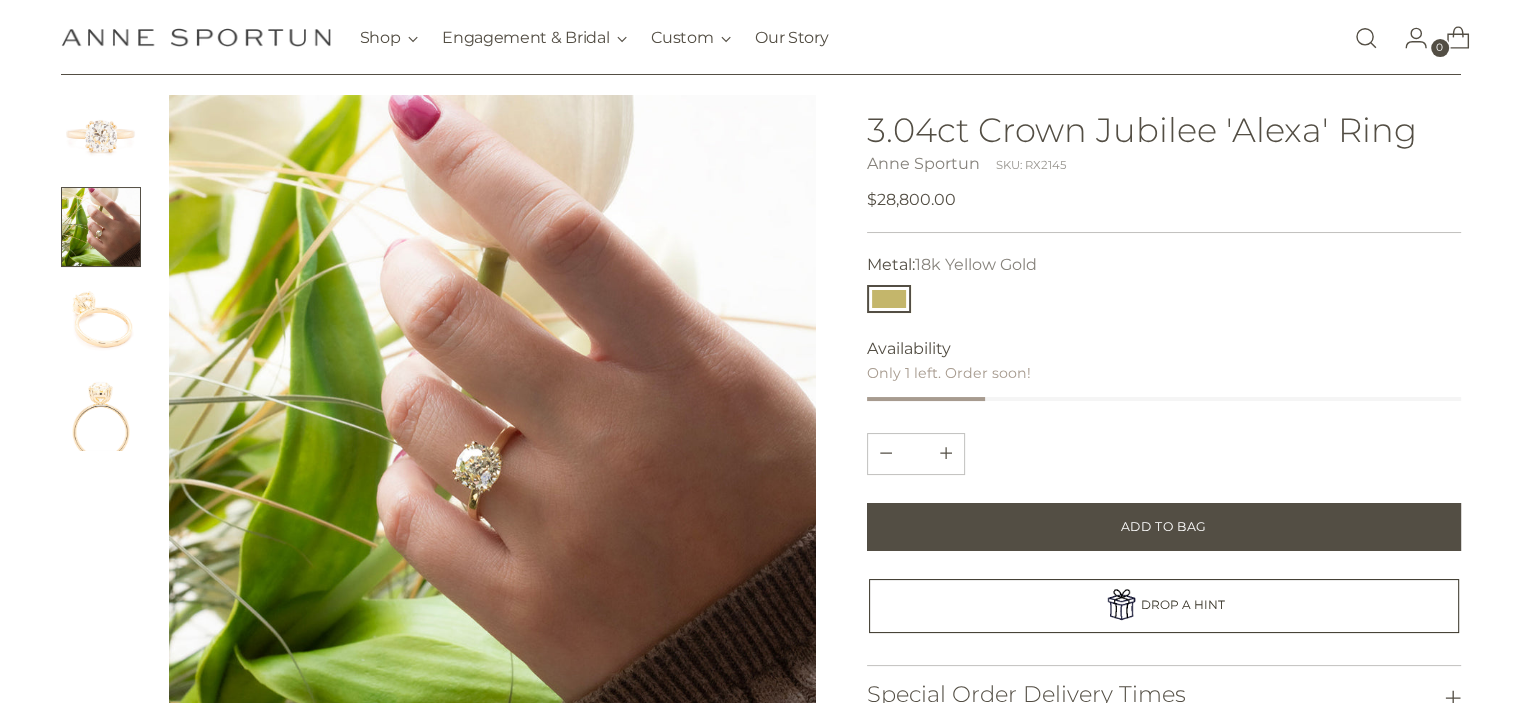 click at bounding box center (101, 135) 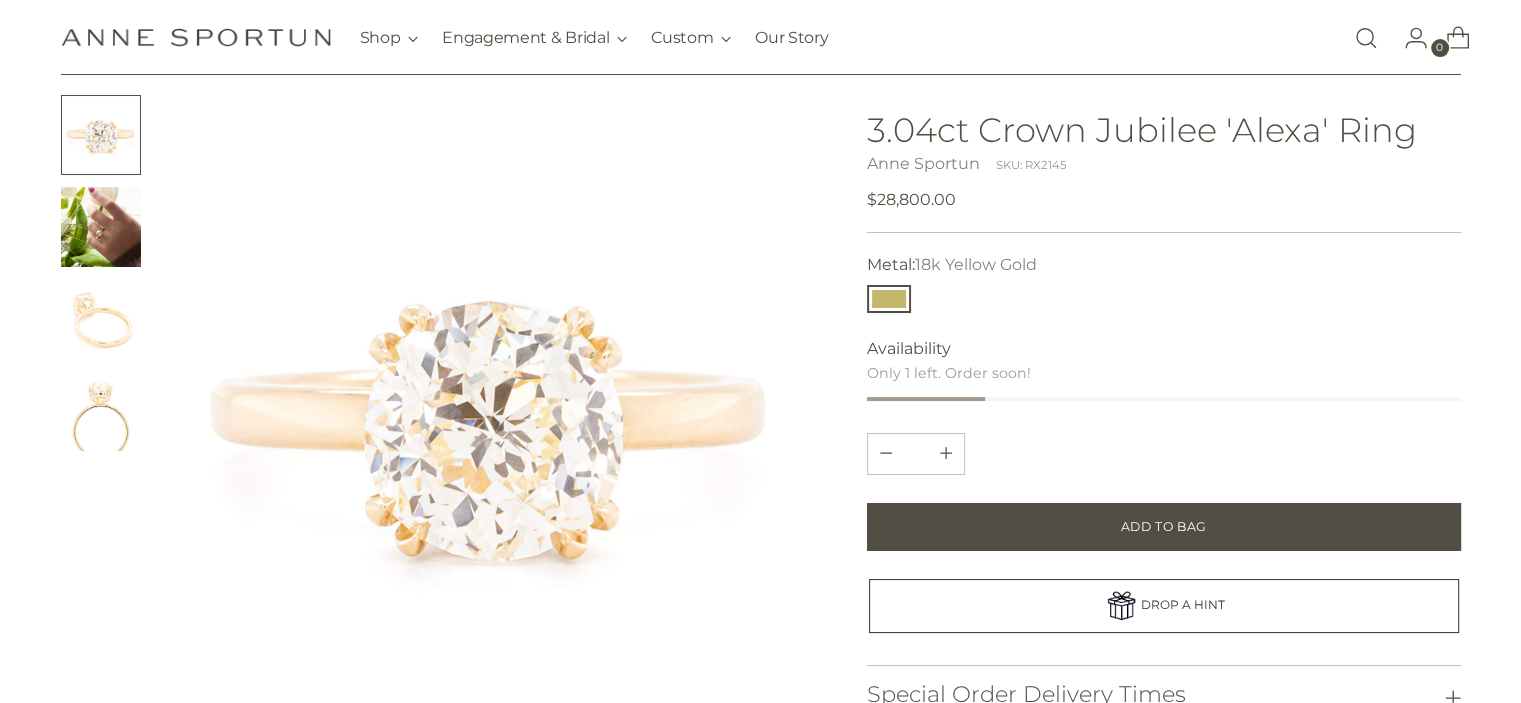 click at bounding box center (101, 227) 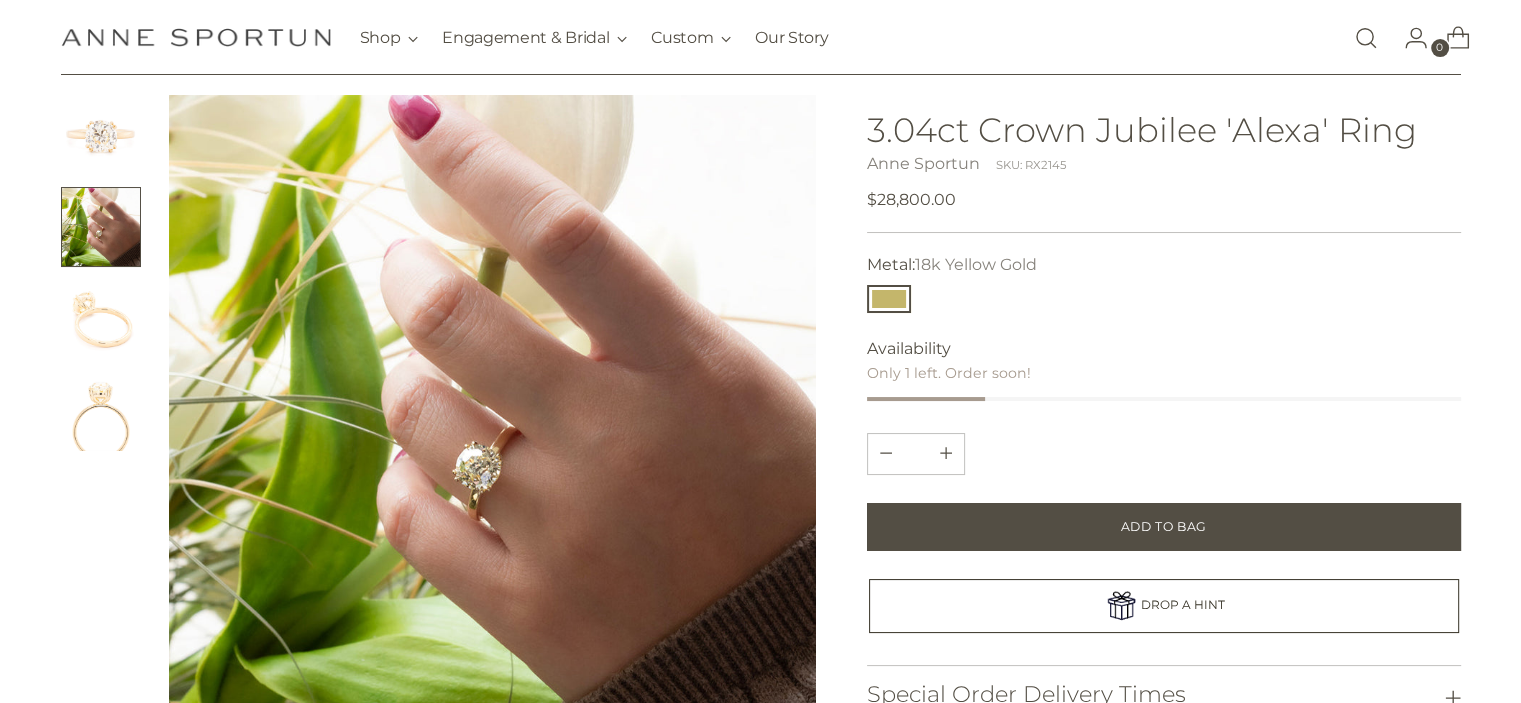 click at bounding box center (101, 319) 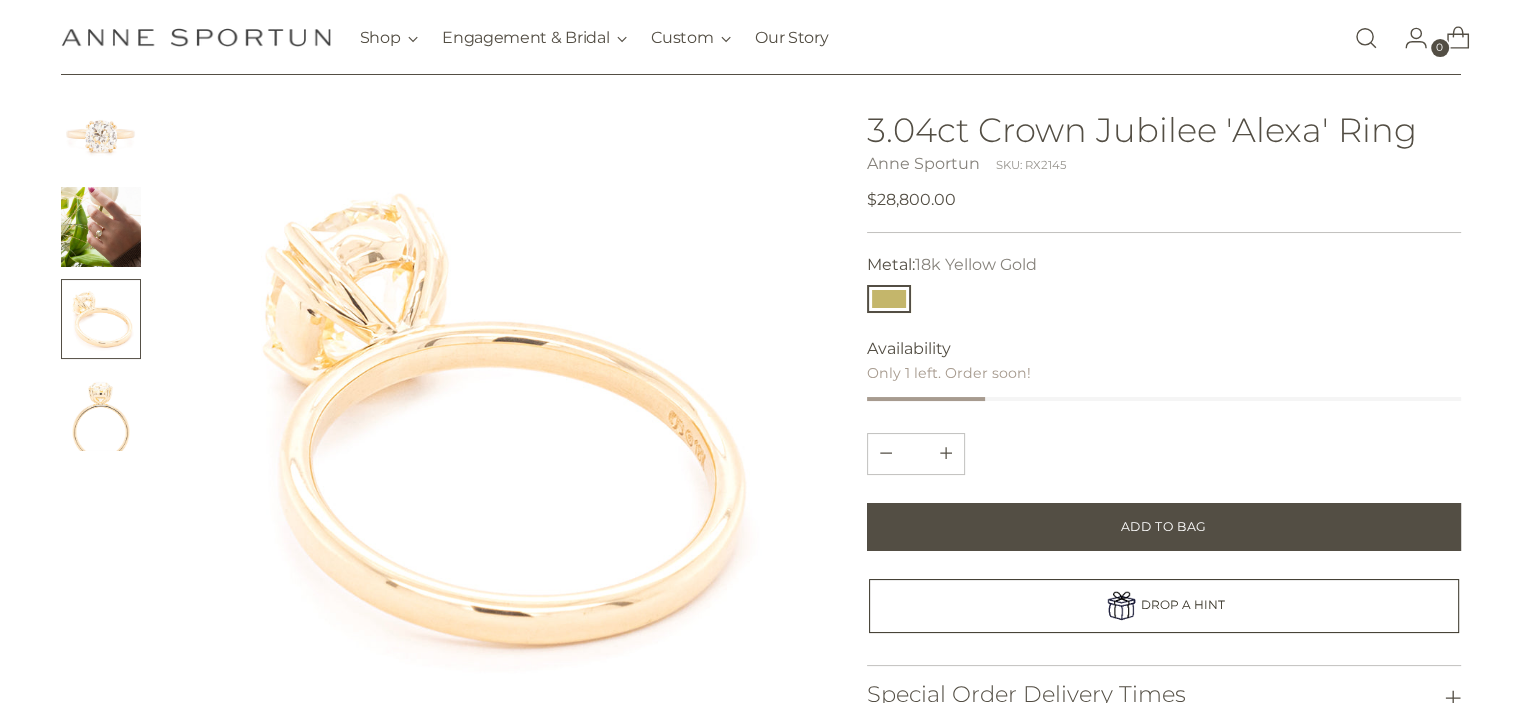 click at bounding box center (101, 411) 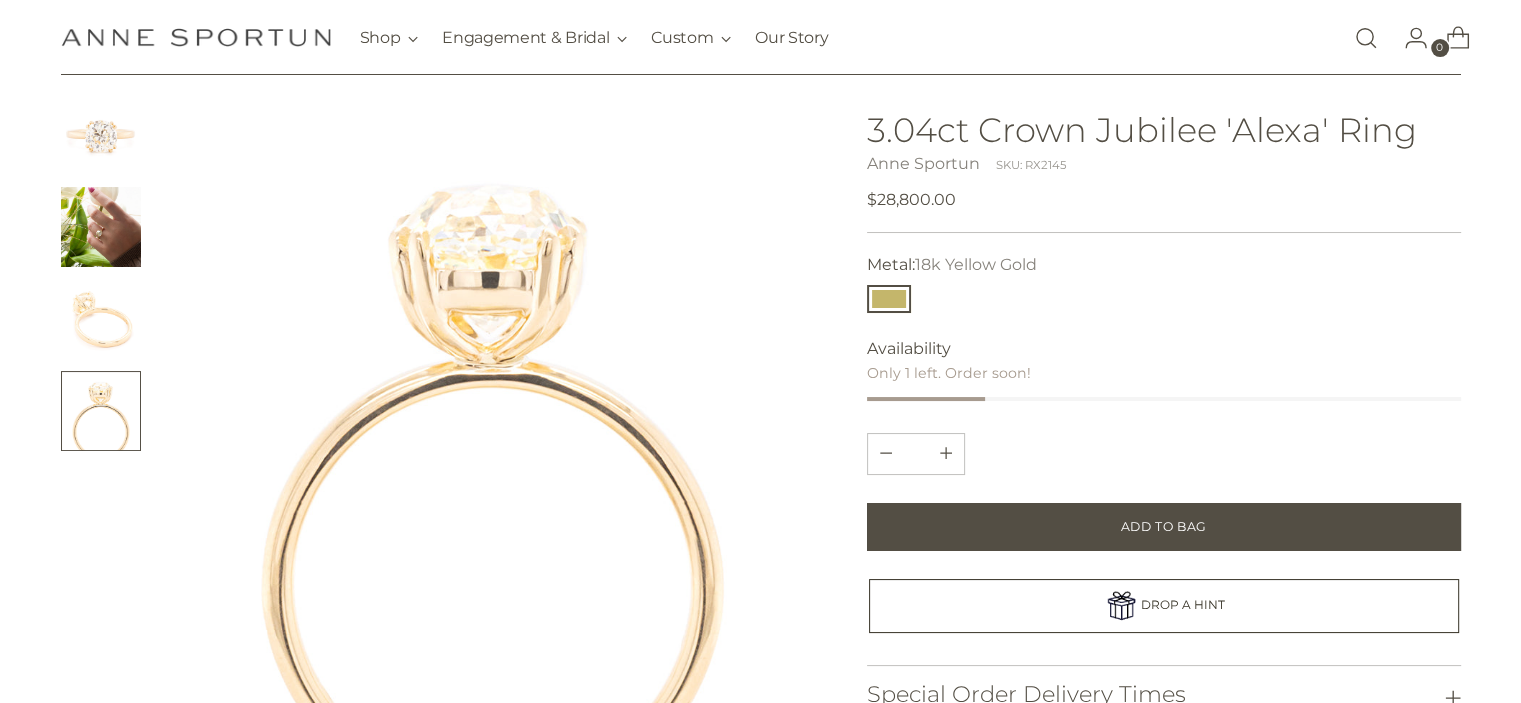 click at bounding box center [101, 319] 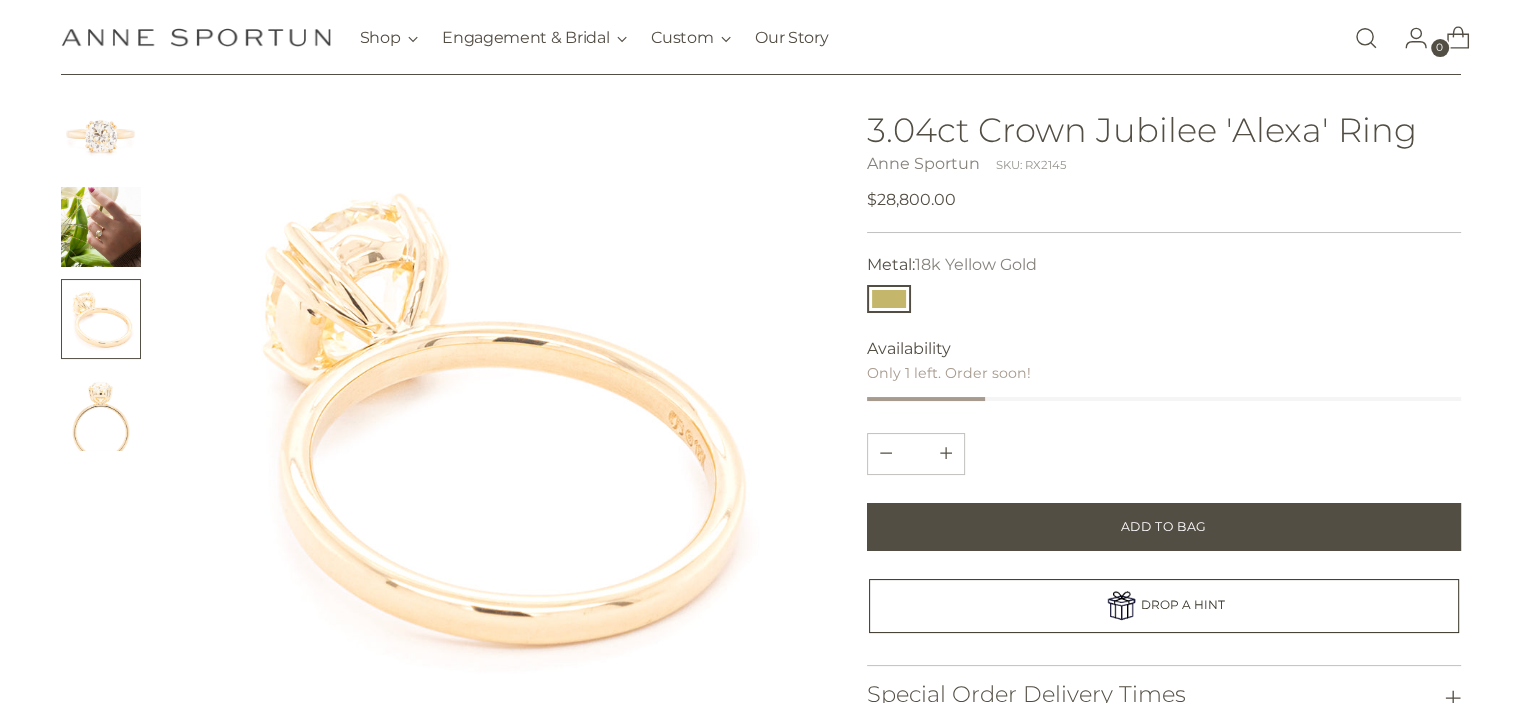click at bounding box center [101, 227] 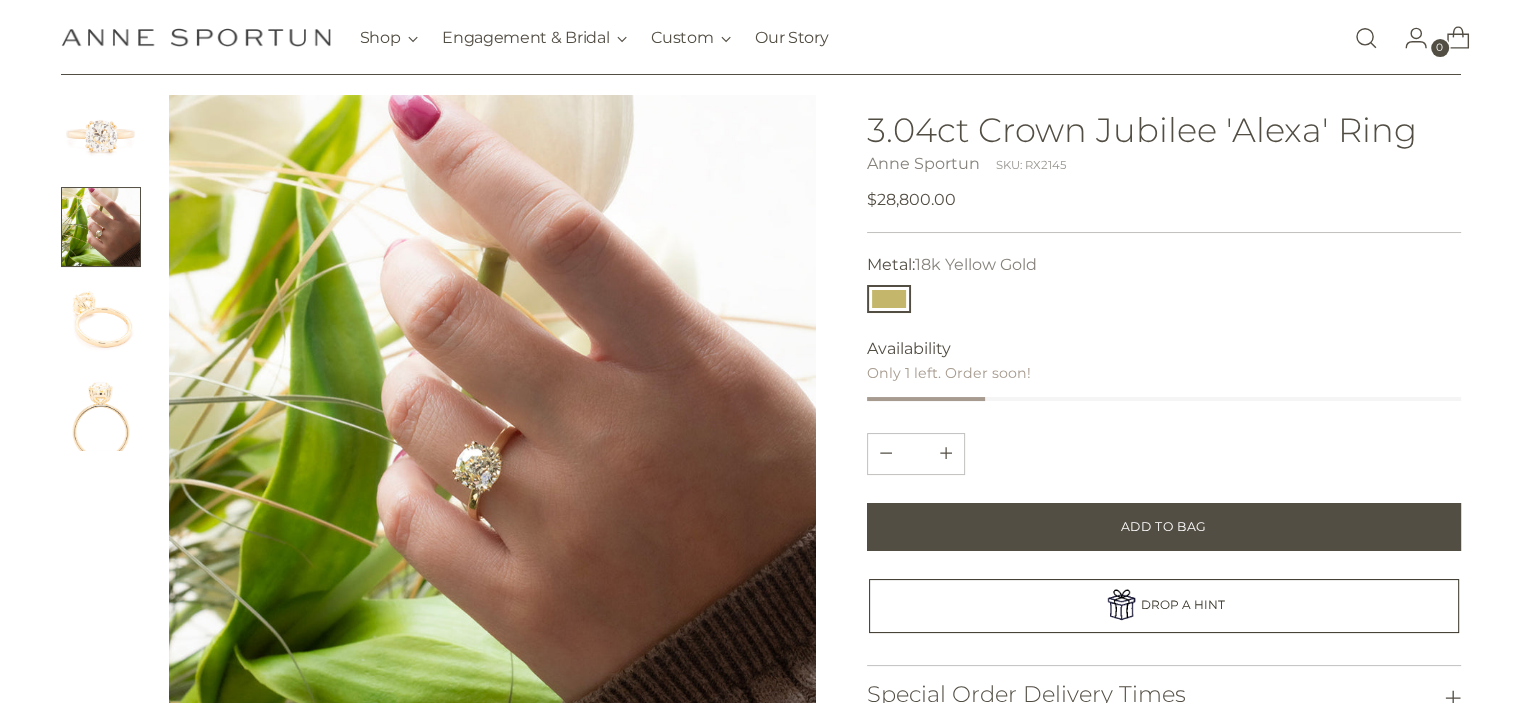 click at bounding box center [101, 135] 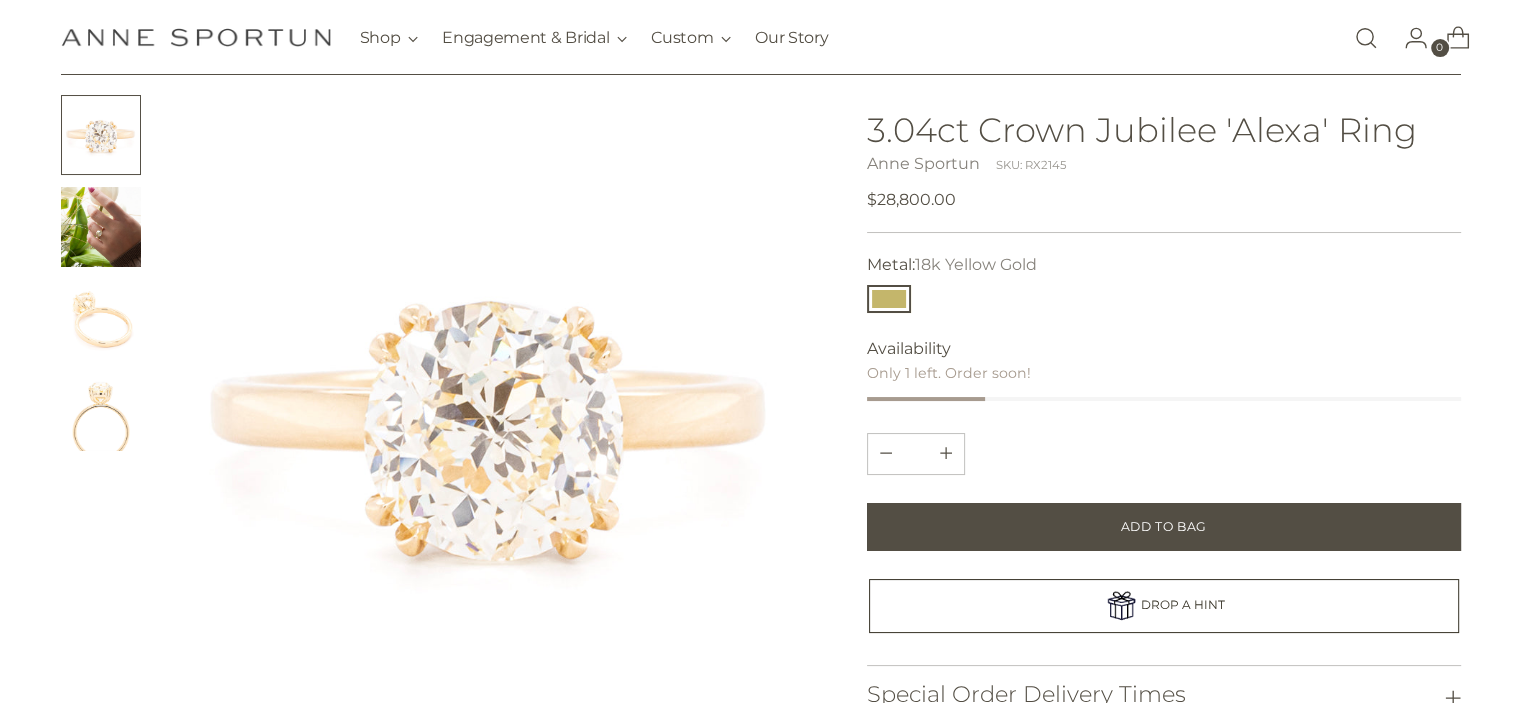 click at bounding box center (101, 227) 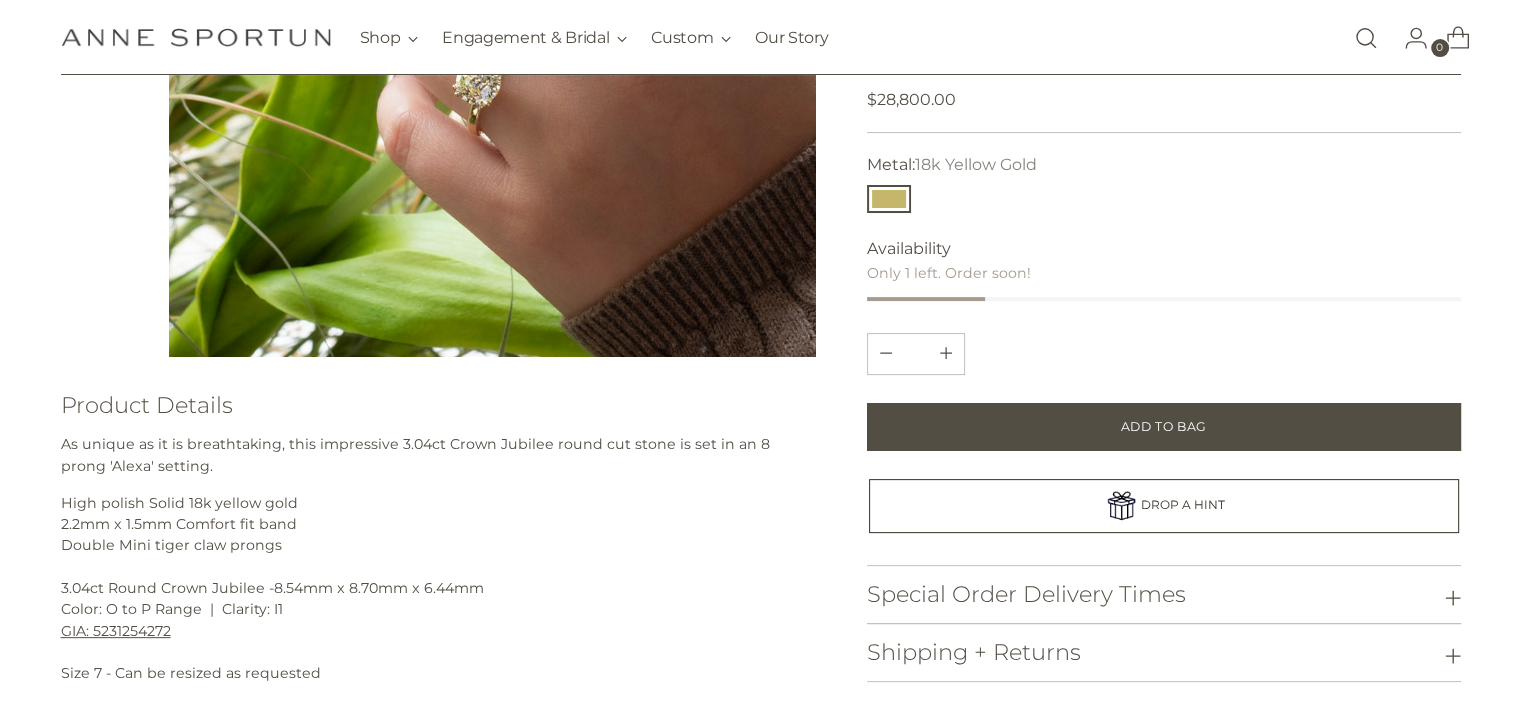 scroll, scrollTop: 0, scrollLeft: 0, axis: both 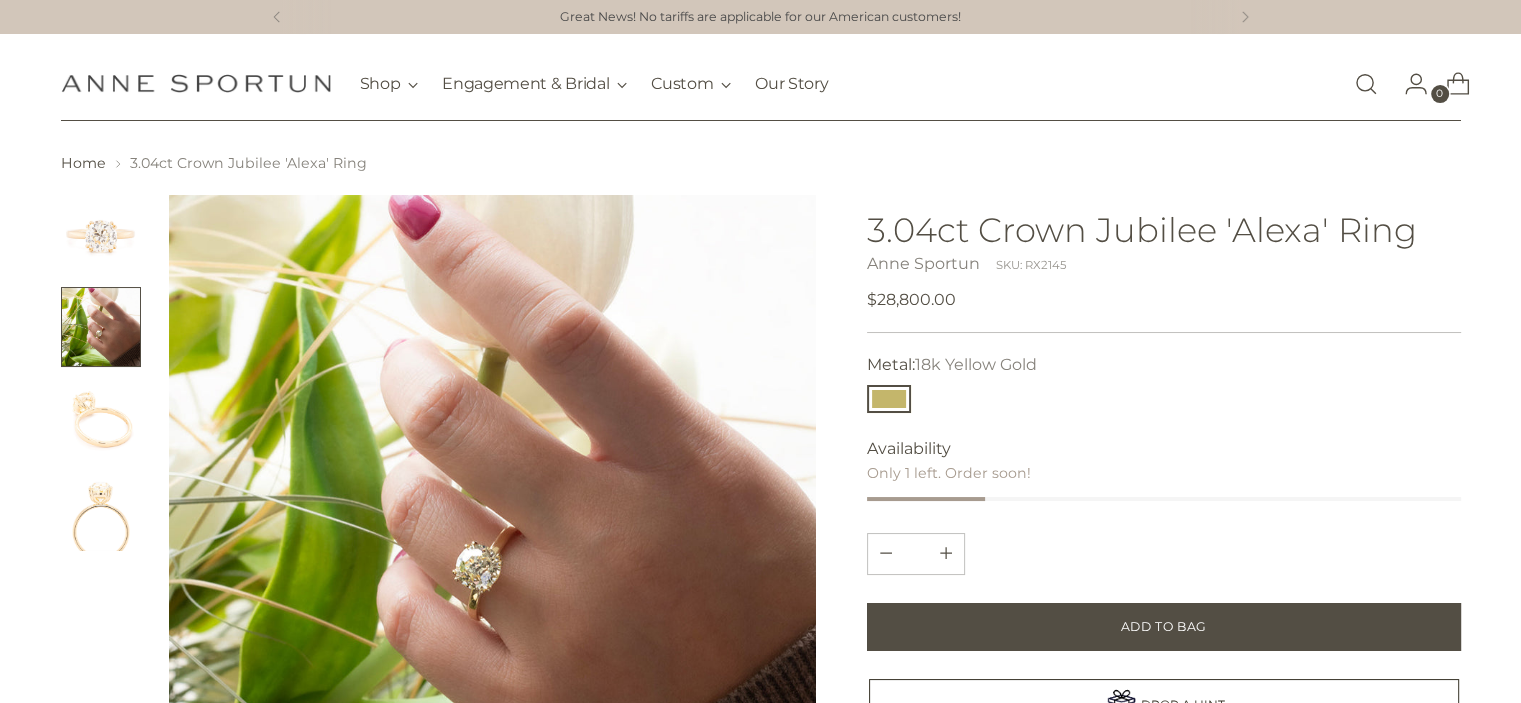 click at bounding box center (101, 419) 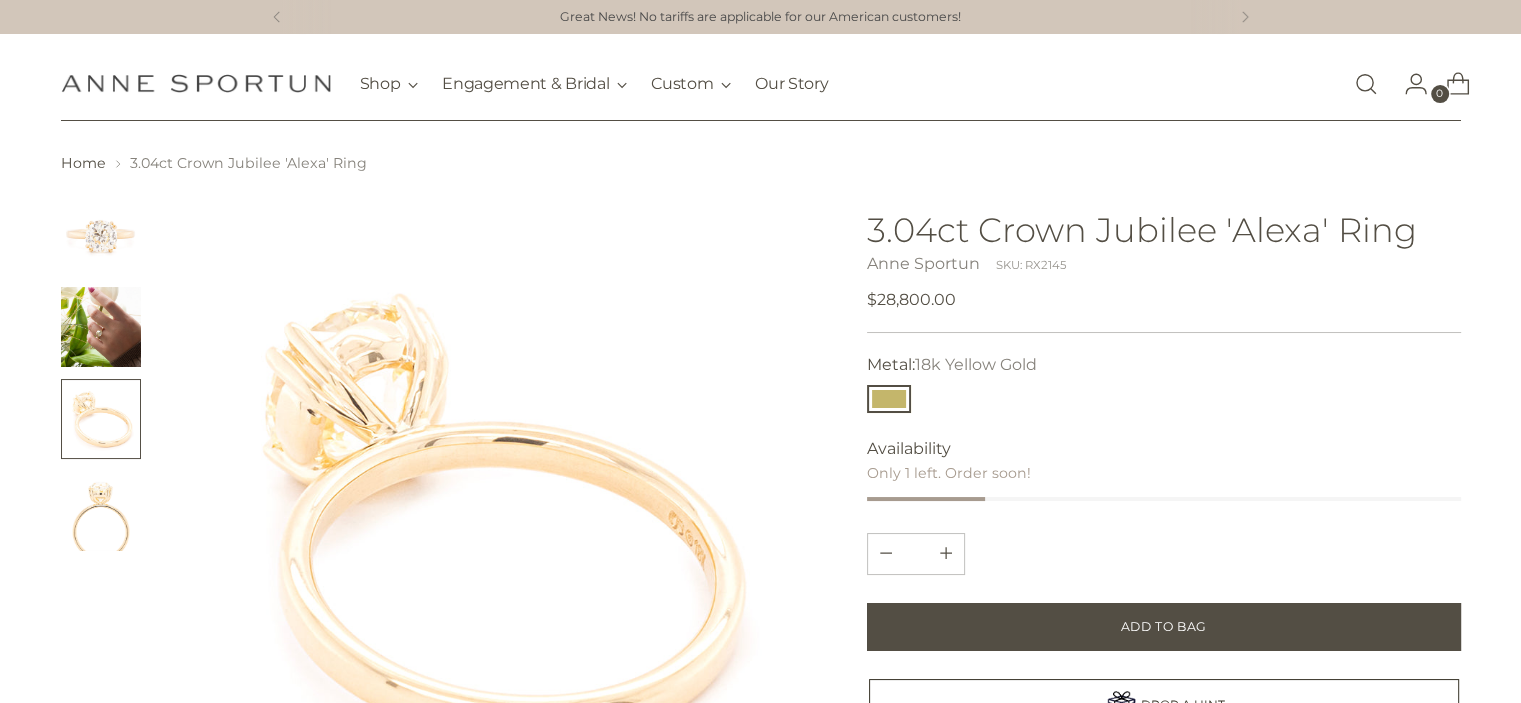 click at bounding box center (101, 327) 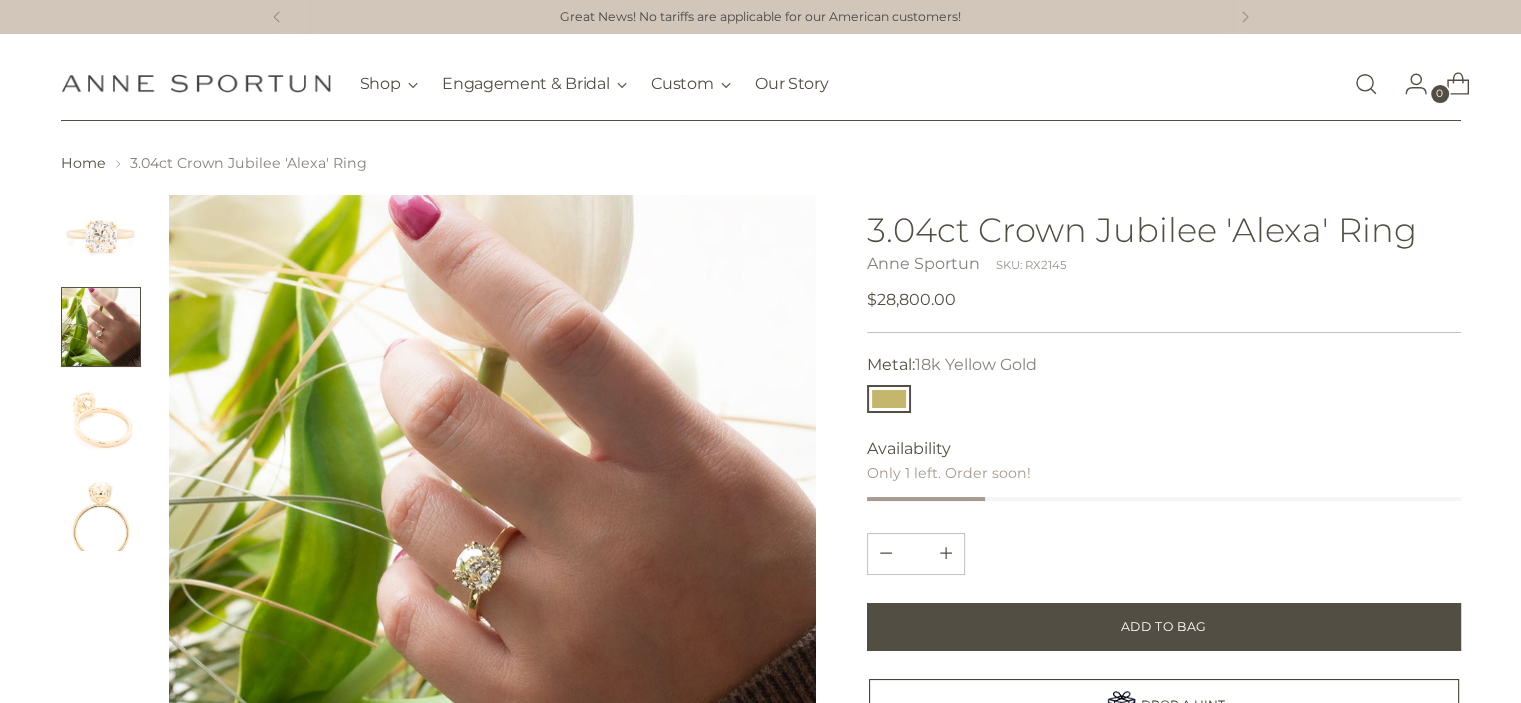 click at bounding box center [101, 235] 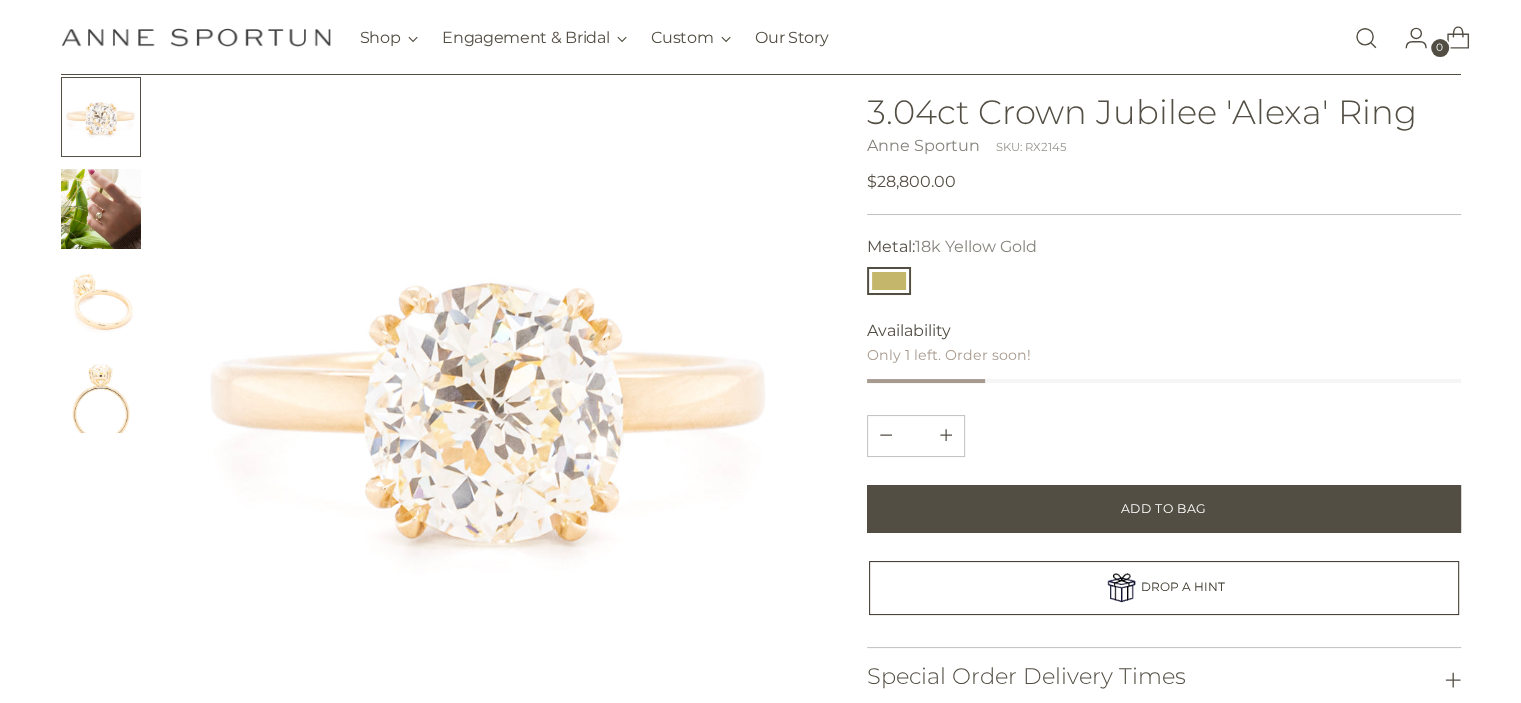 scroll, scrollTop: 0, scrollLeft: 0, axis: both 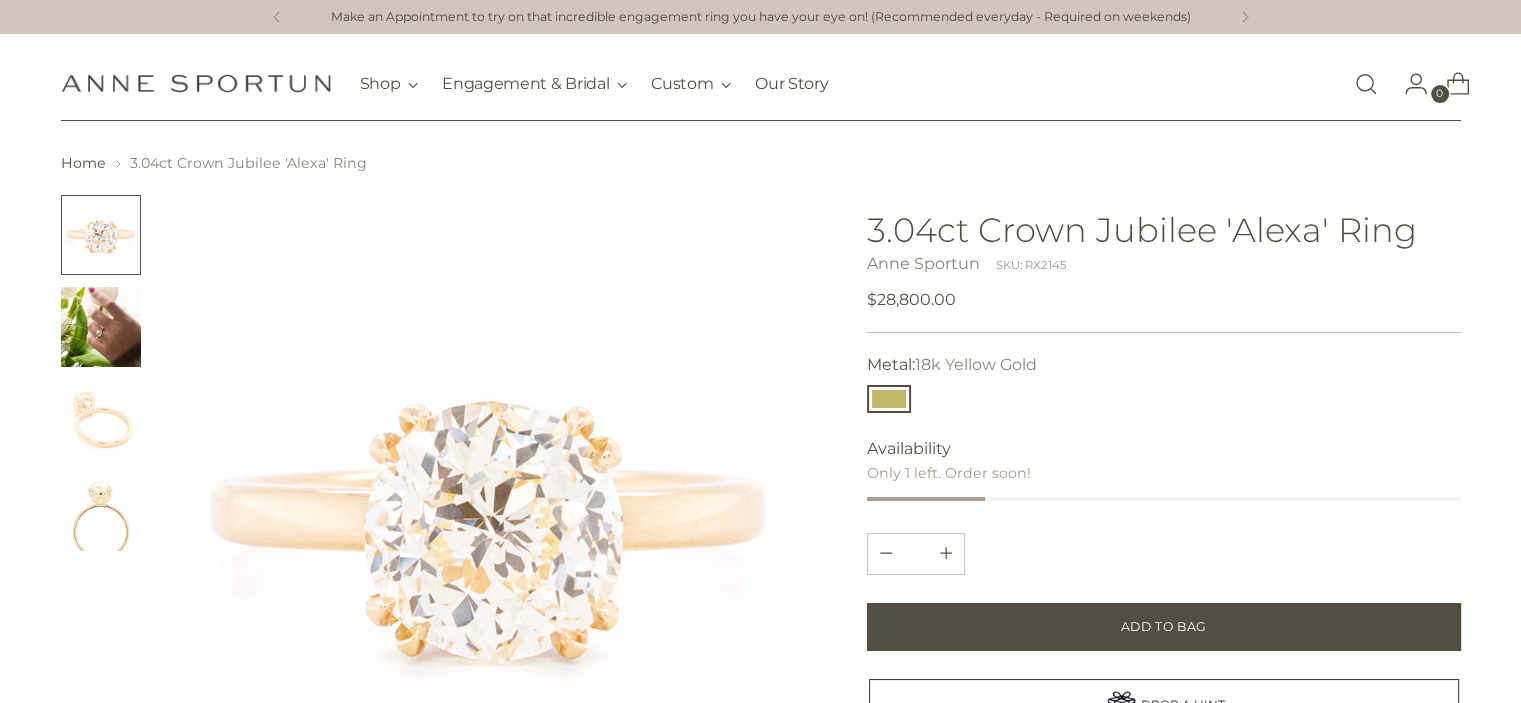 click at bounding box center [493, 519] 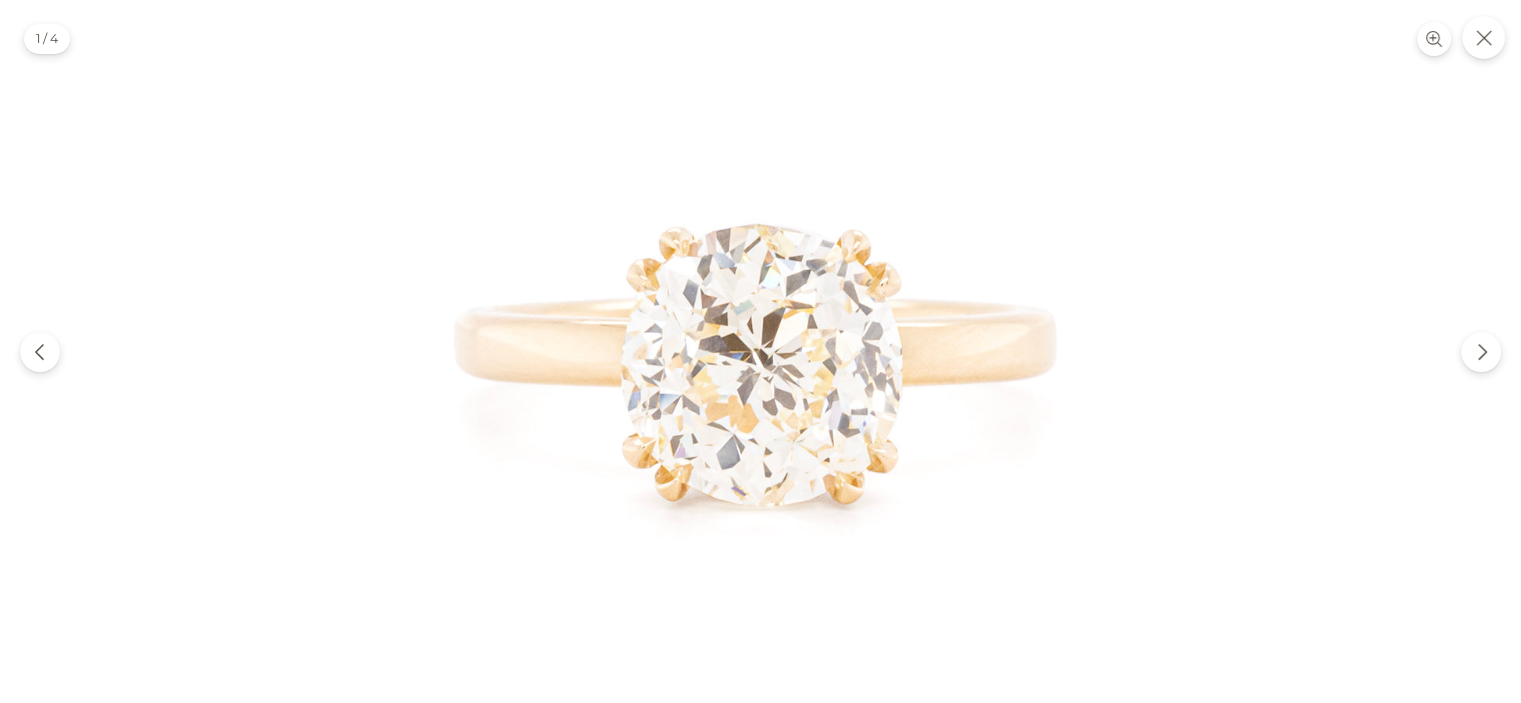 click at bounding box center [760, 351] 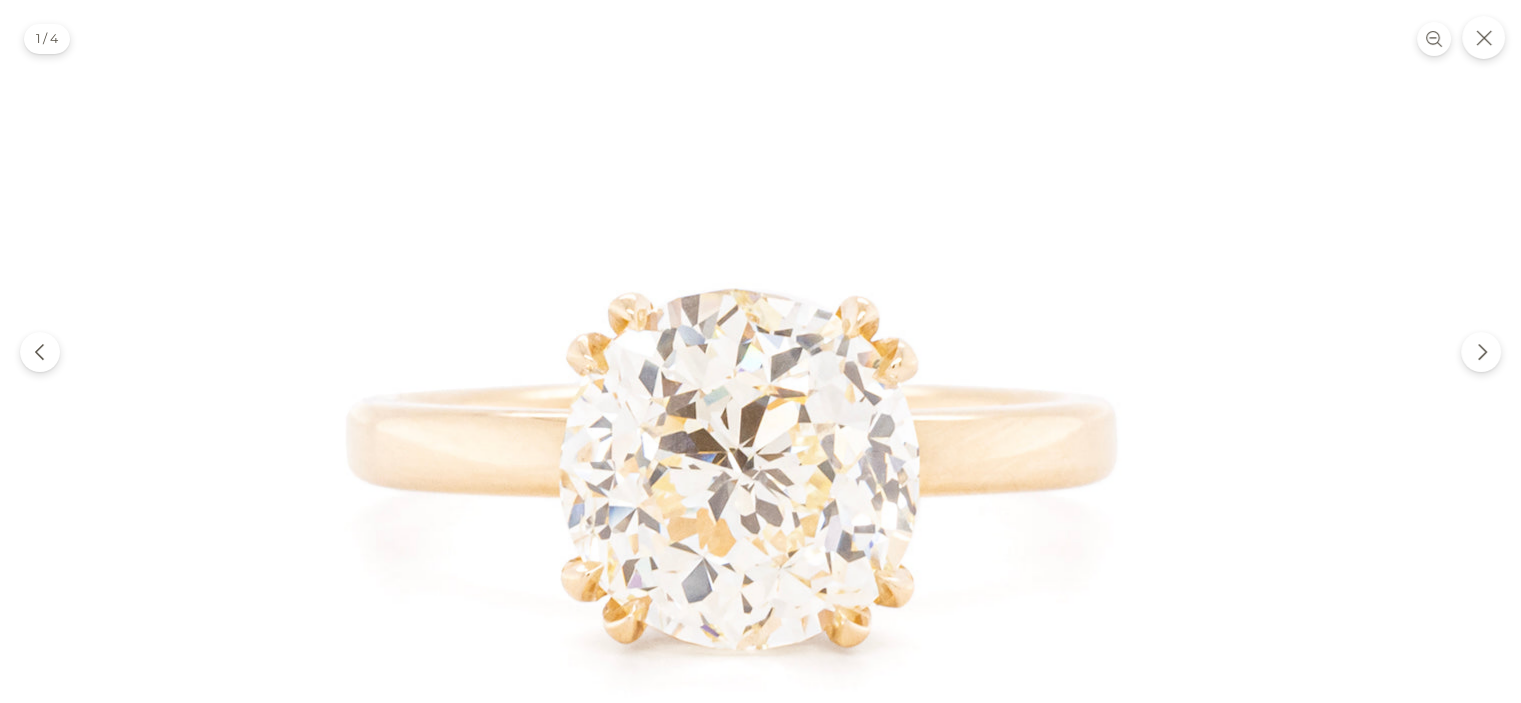 click at bounding box center [738, 452] 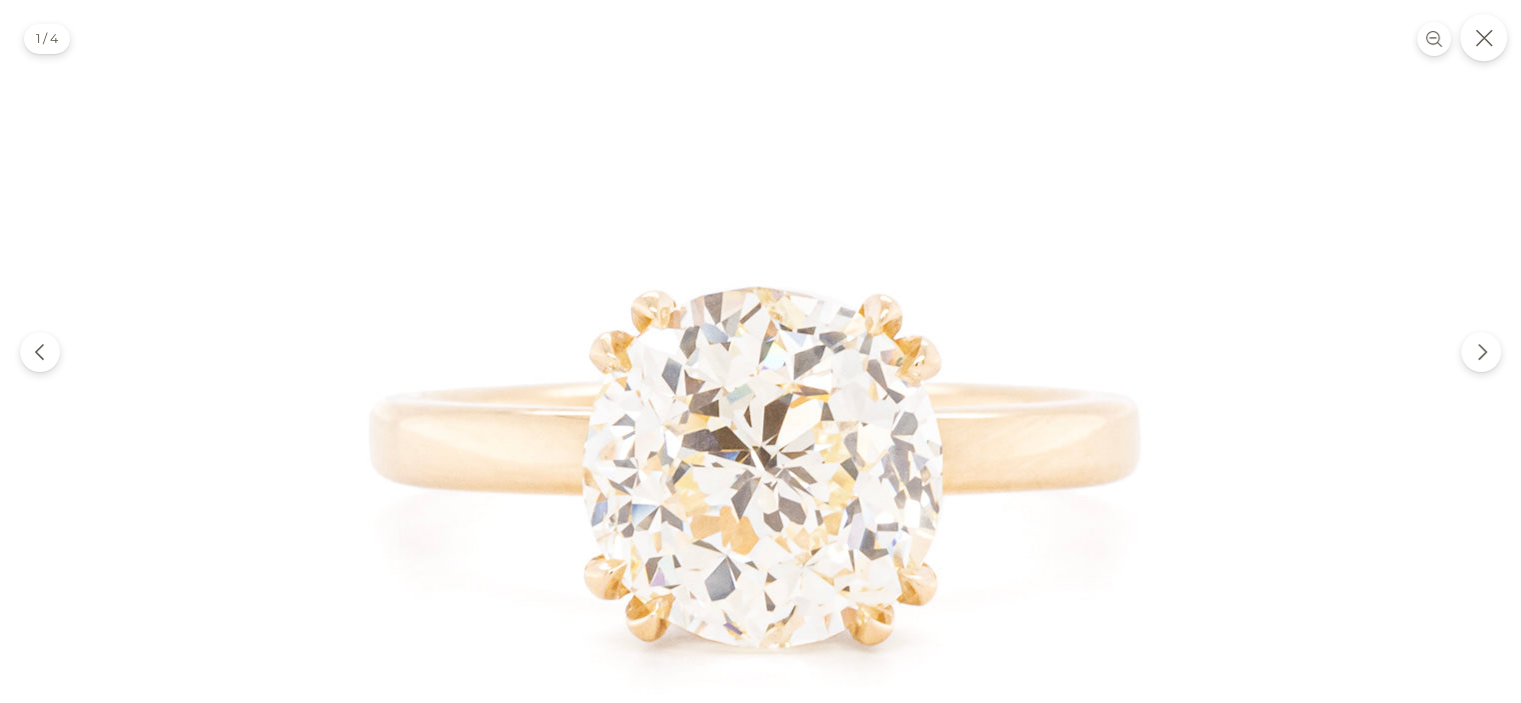 click at bounding box center (1483, 37) 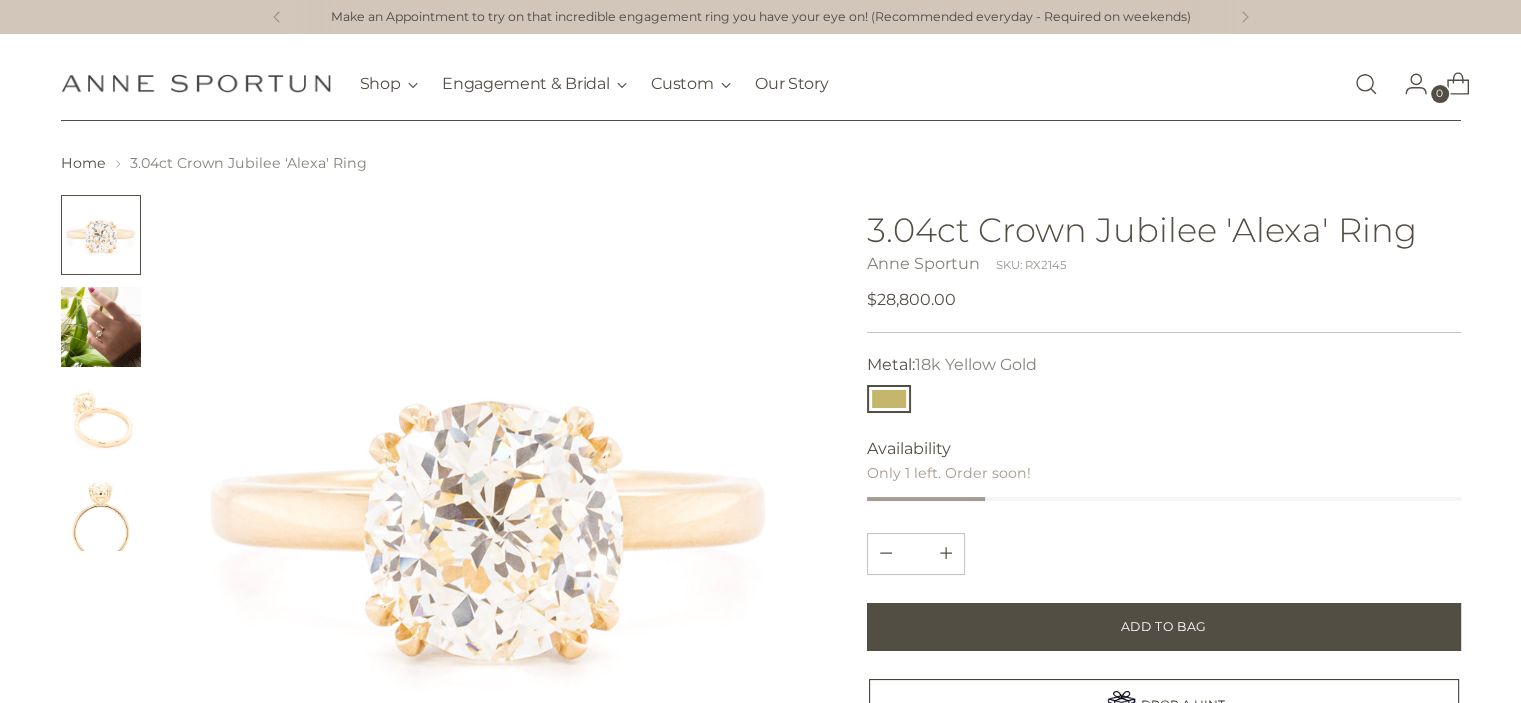 click at bounding box center [1366, 84] 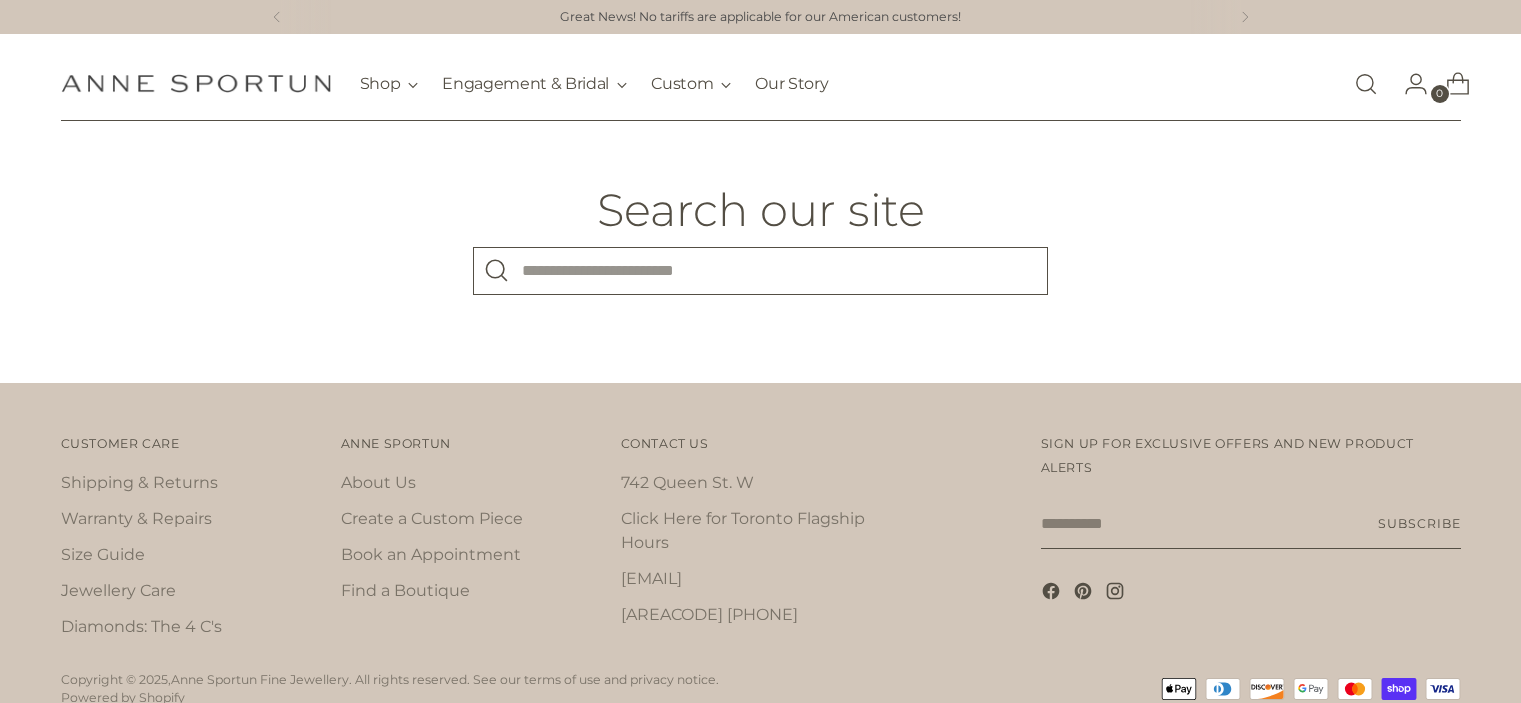 scroll, scrollTop: 0, scrollLeft: 0, axis: both 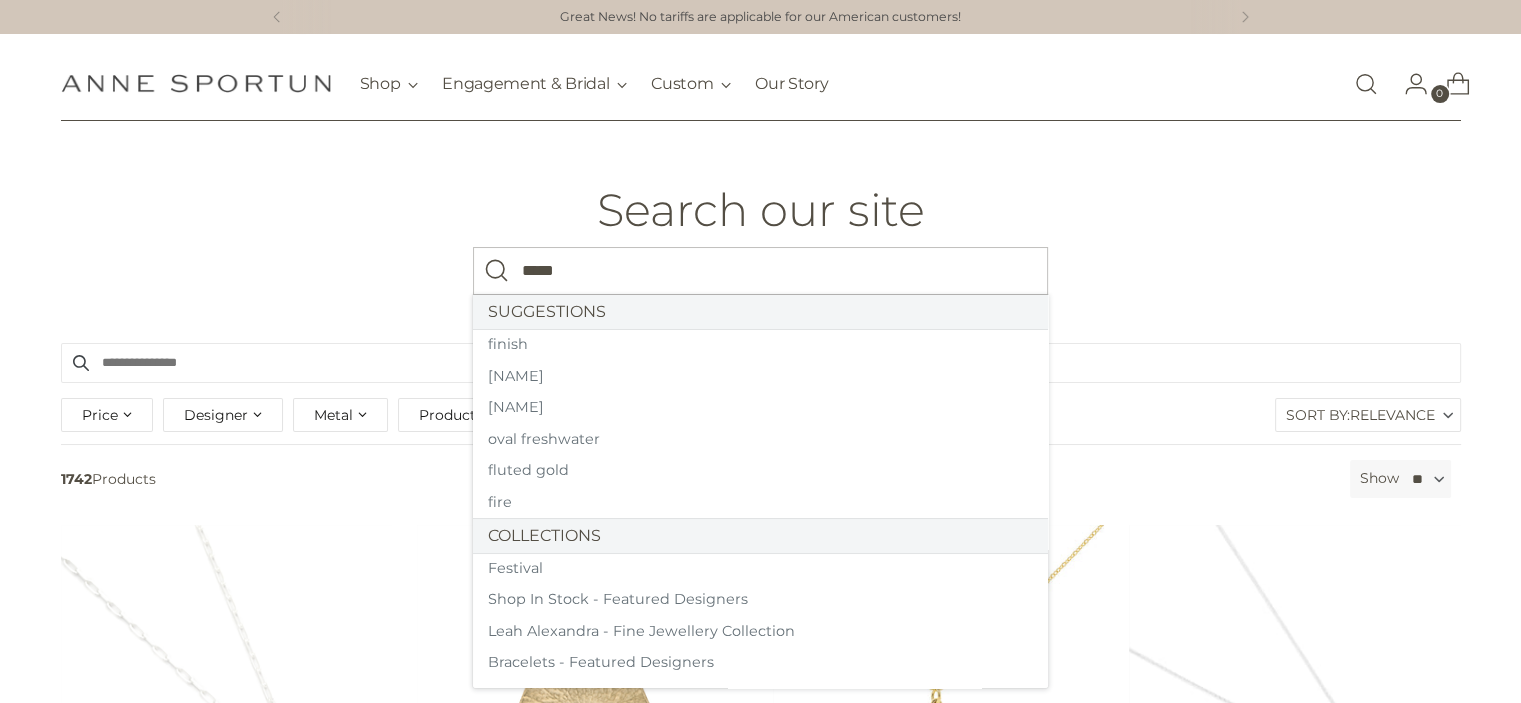 type on "*****" 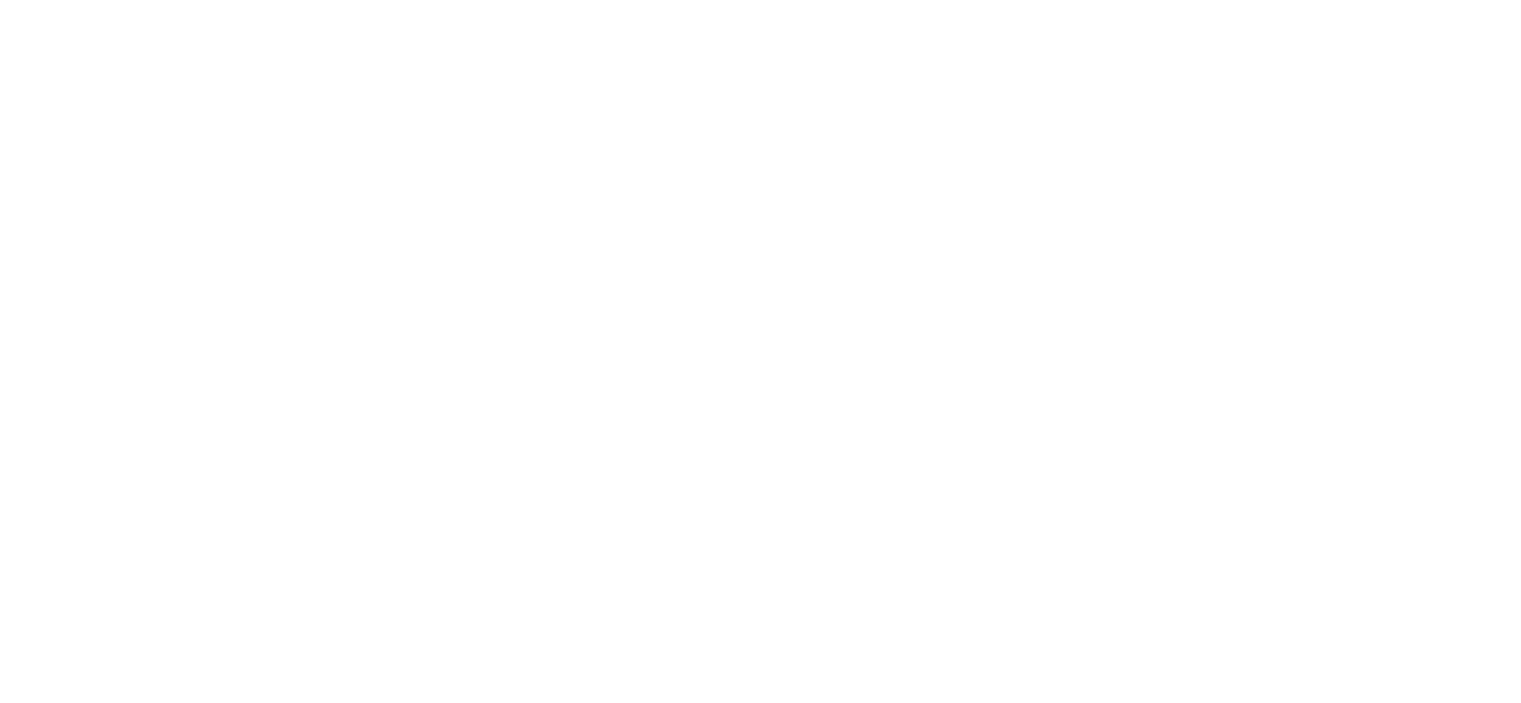 scroll, scrollTop: 0, scrollLeft: 0, axis: both 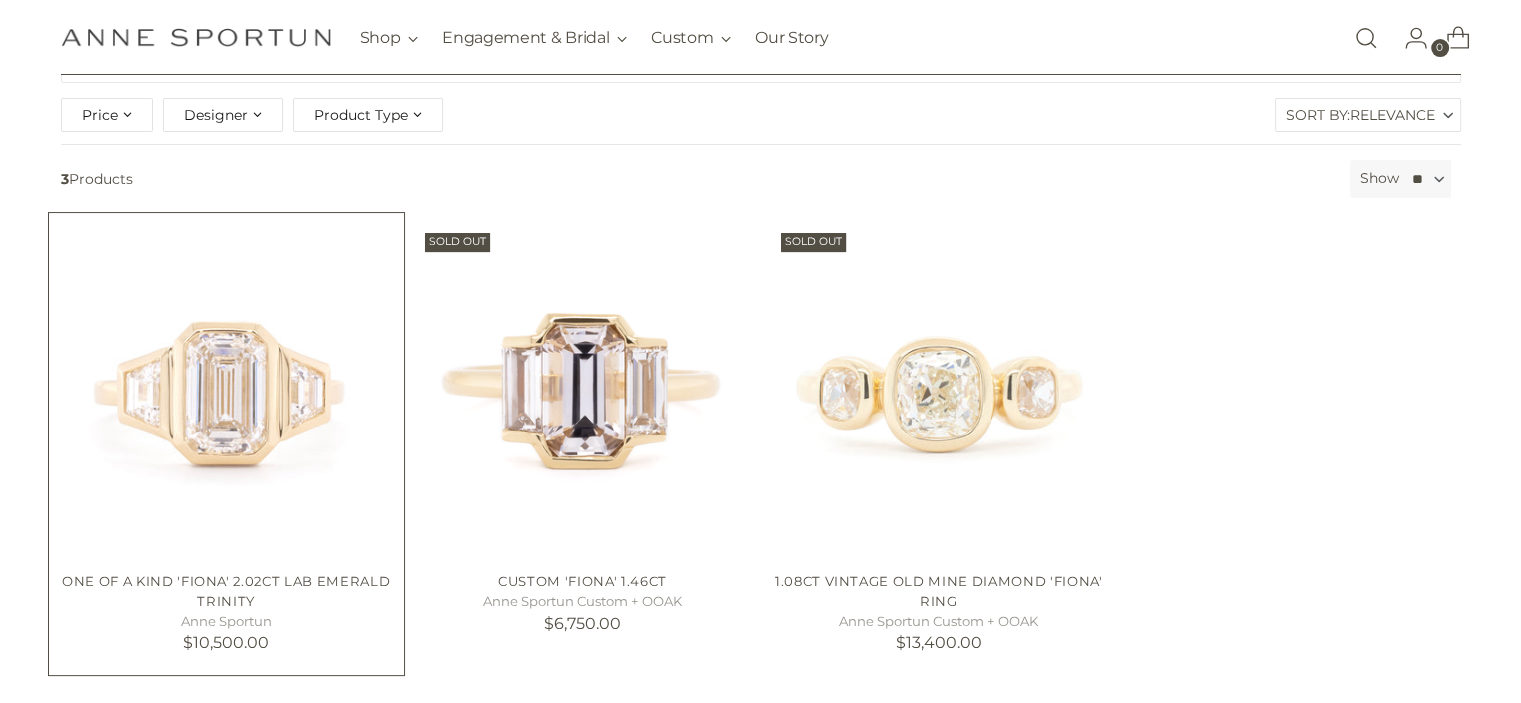 click at bounding box center [0, 0] 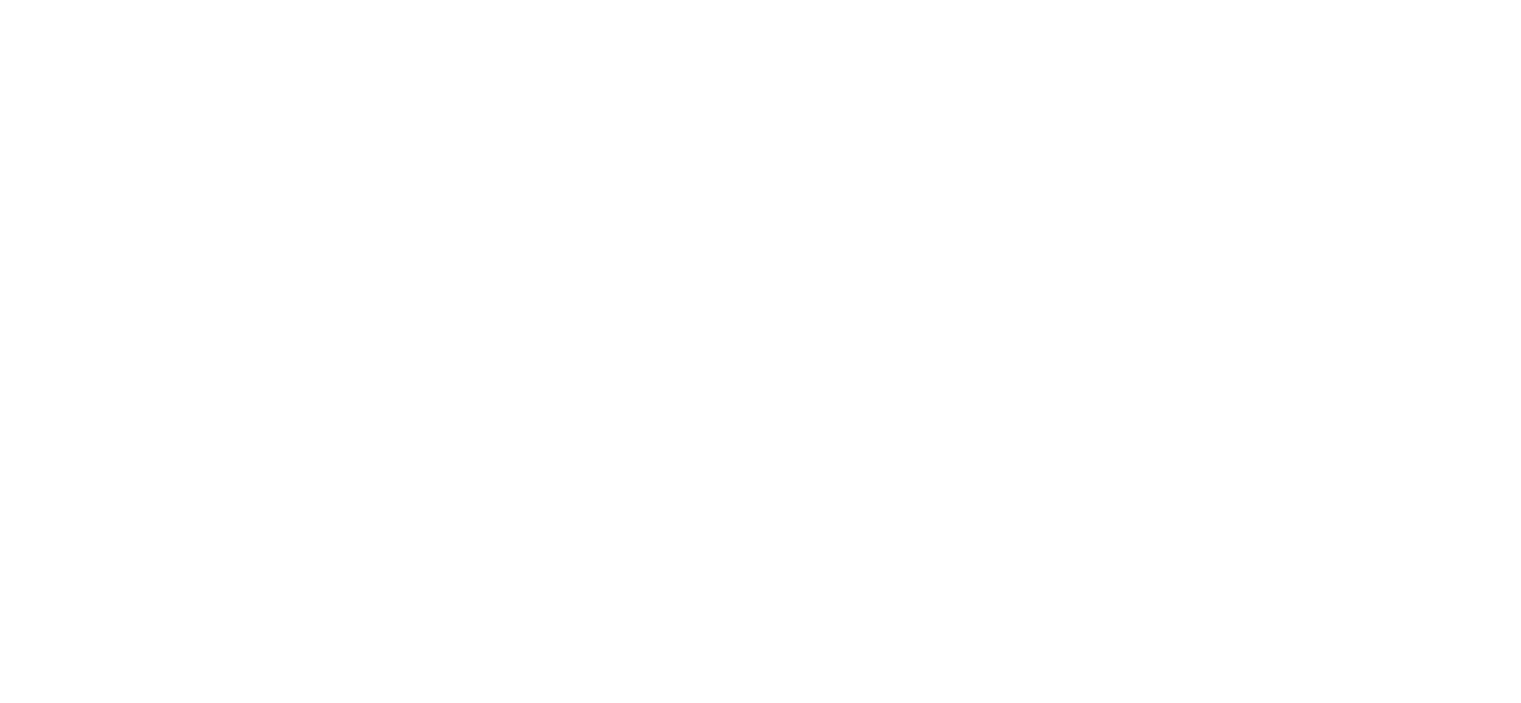 scroll, scrollTop: 0, scrollLeft: 0, axis: both 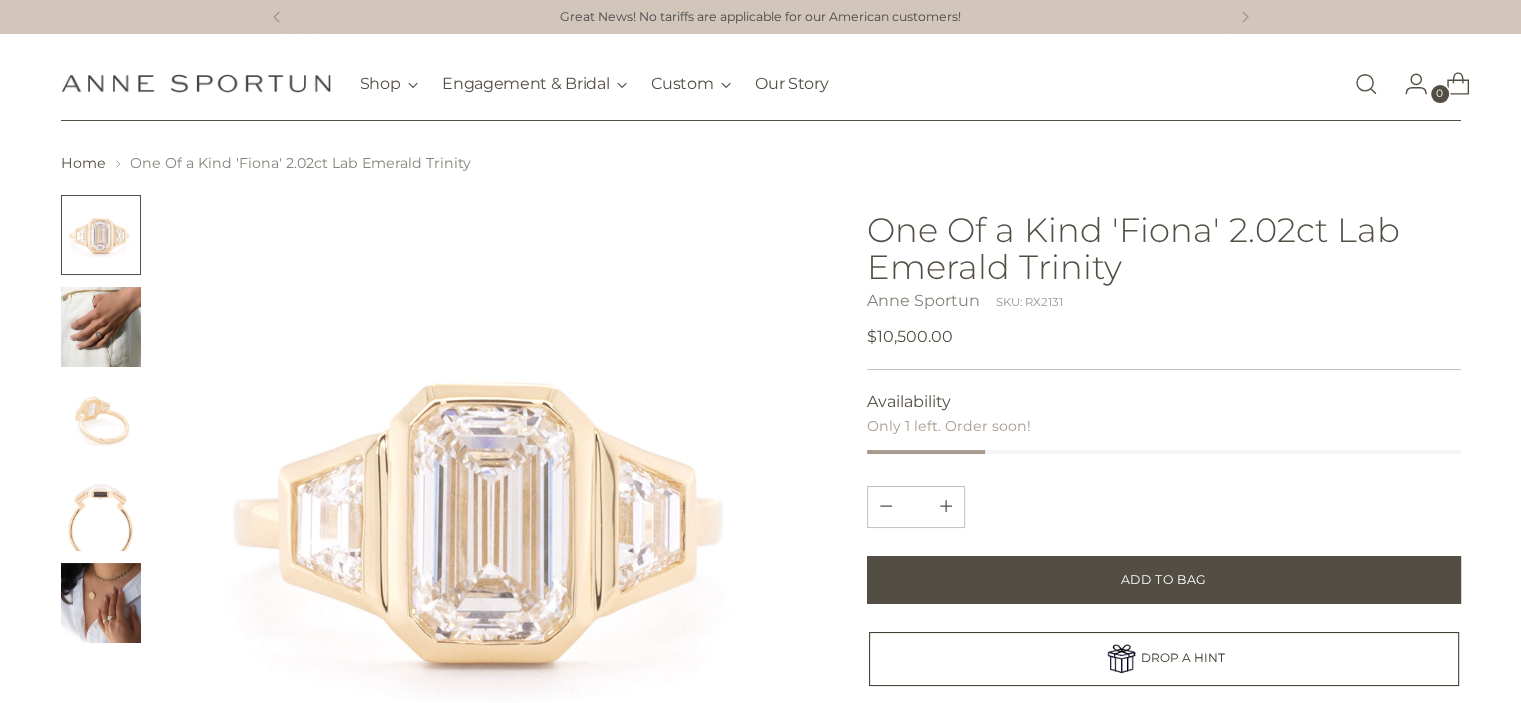 click at bounding box center [101, 419] 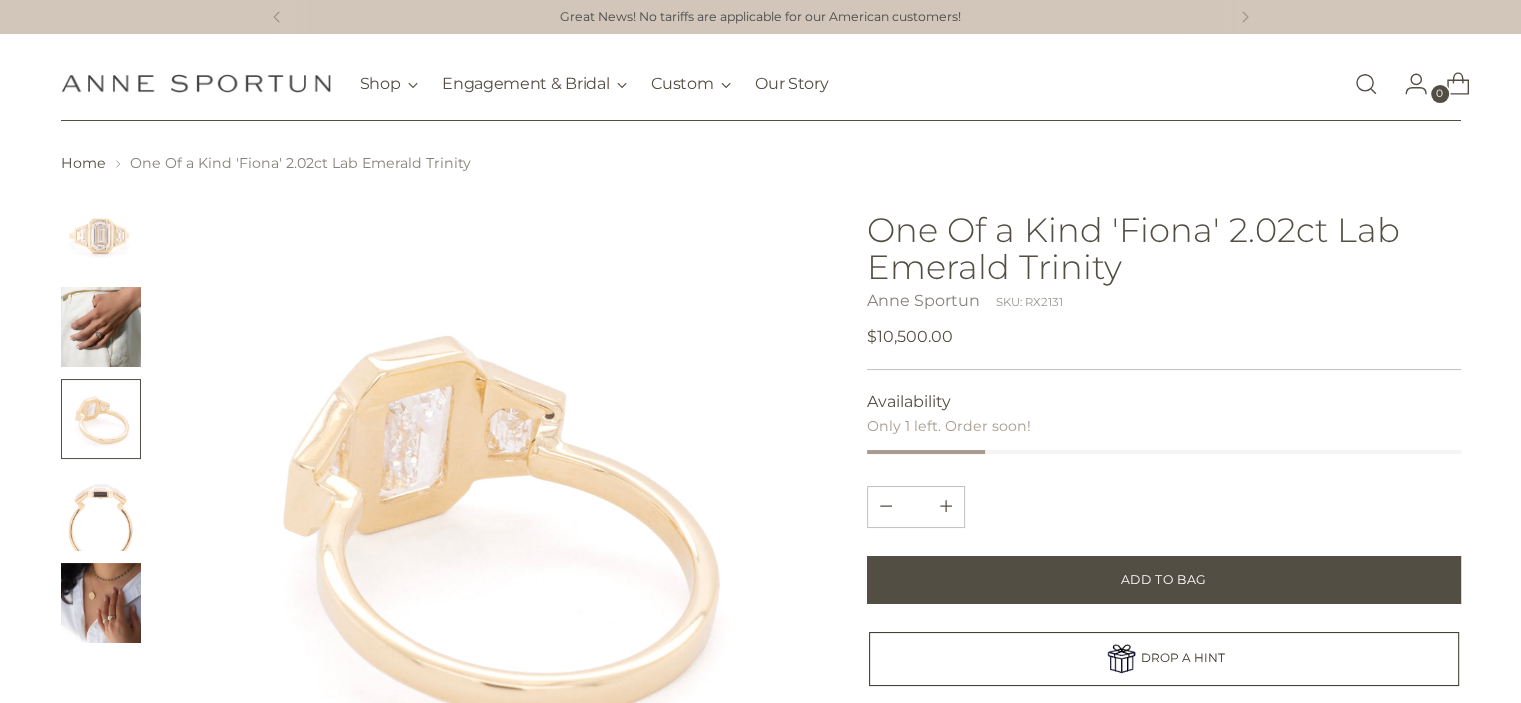 click at bounding box center (101, 235) 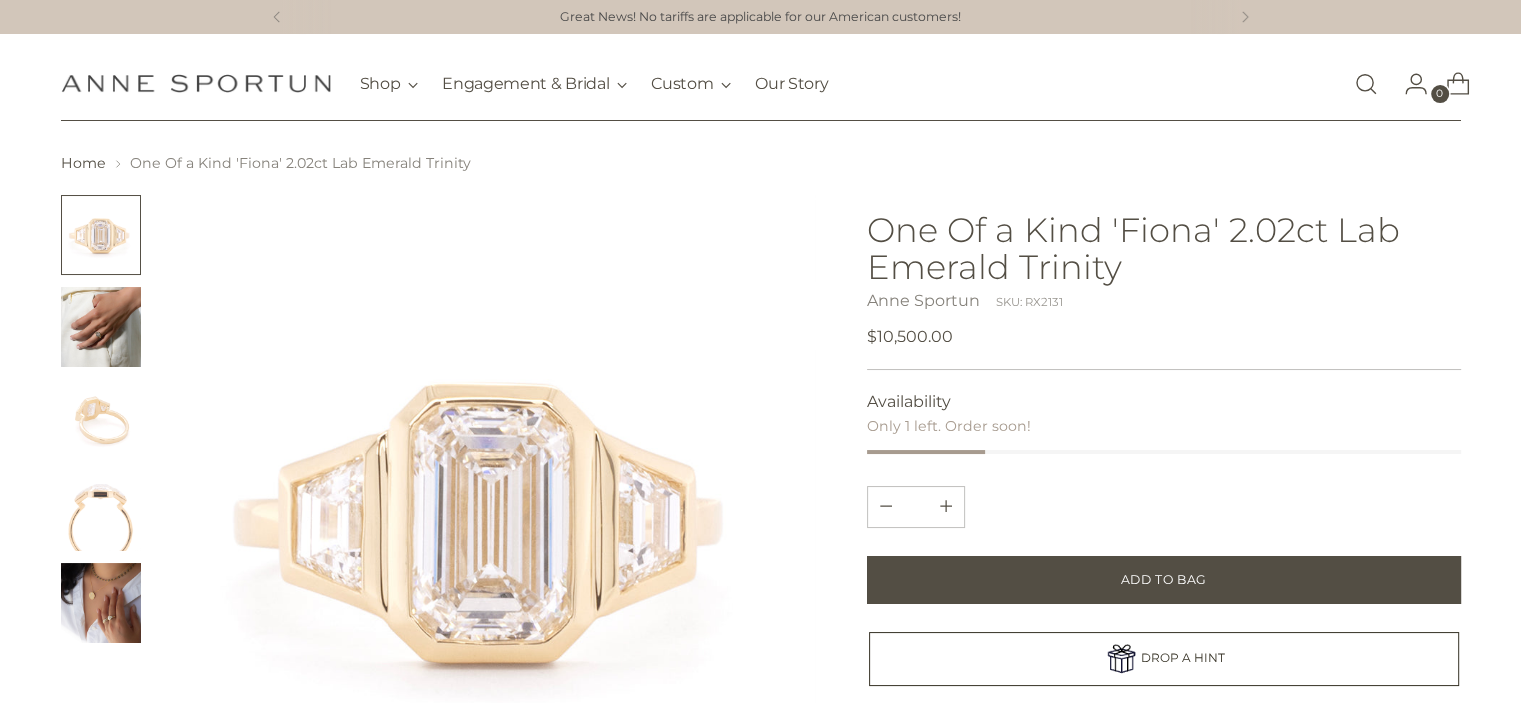 click at bounding box center [101, 419] 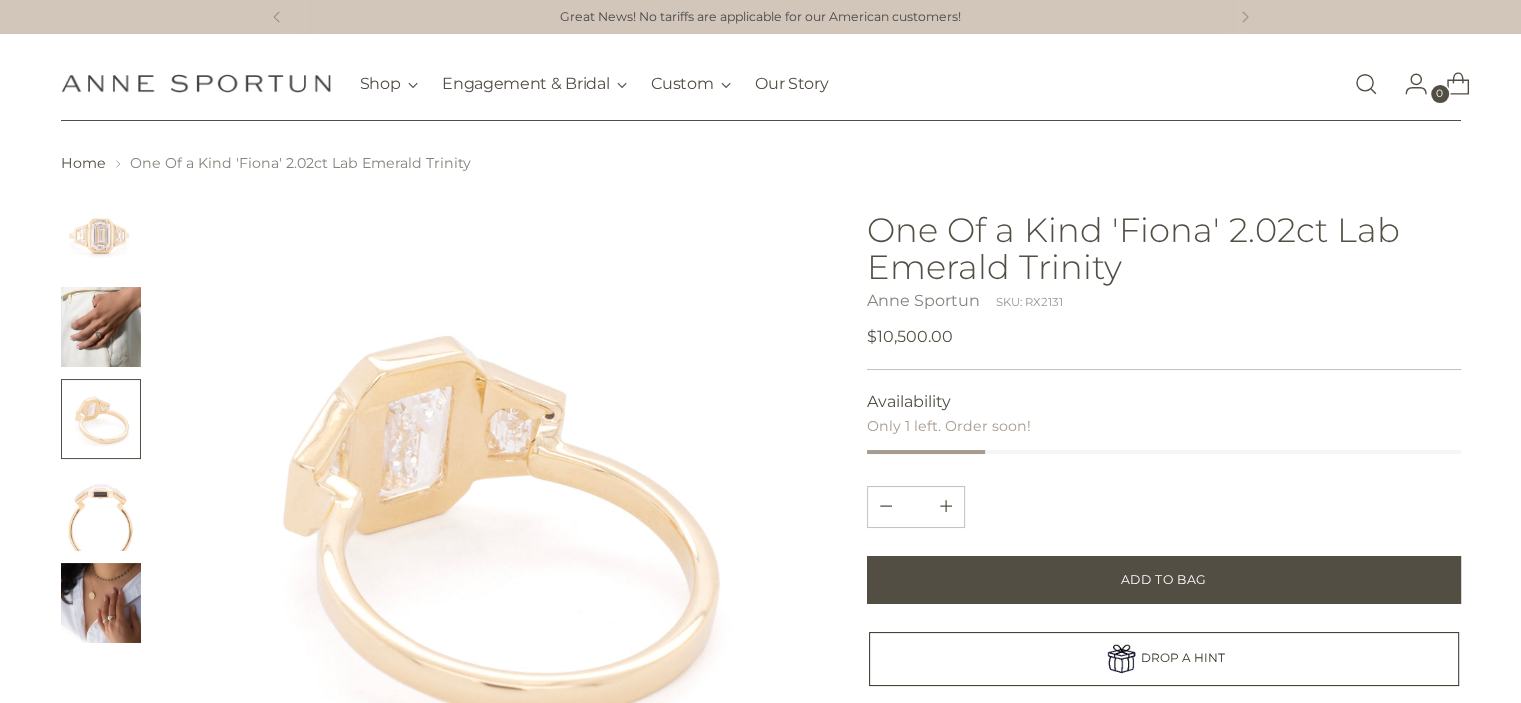 click at bounding box center [101, 511] 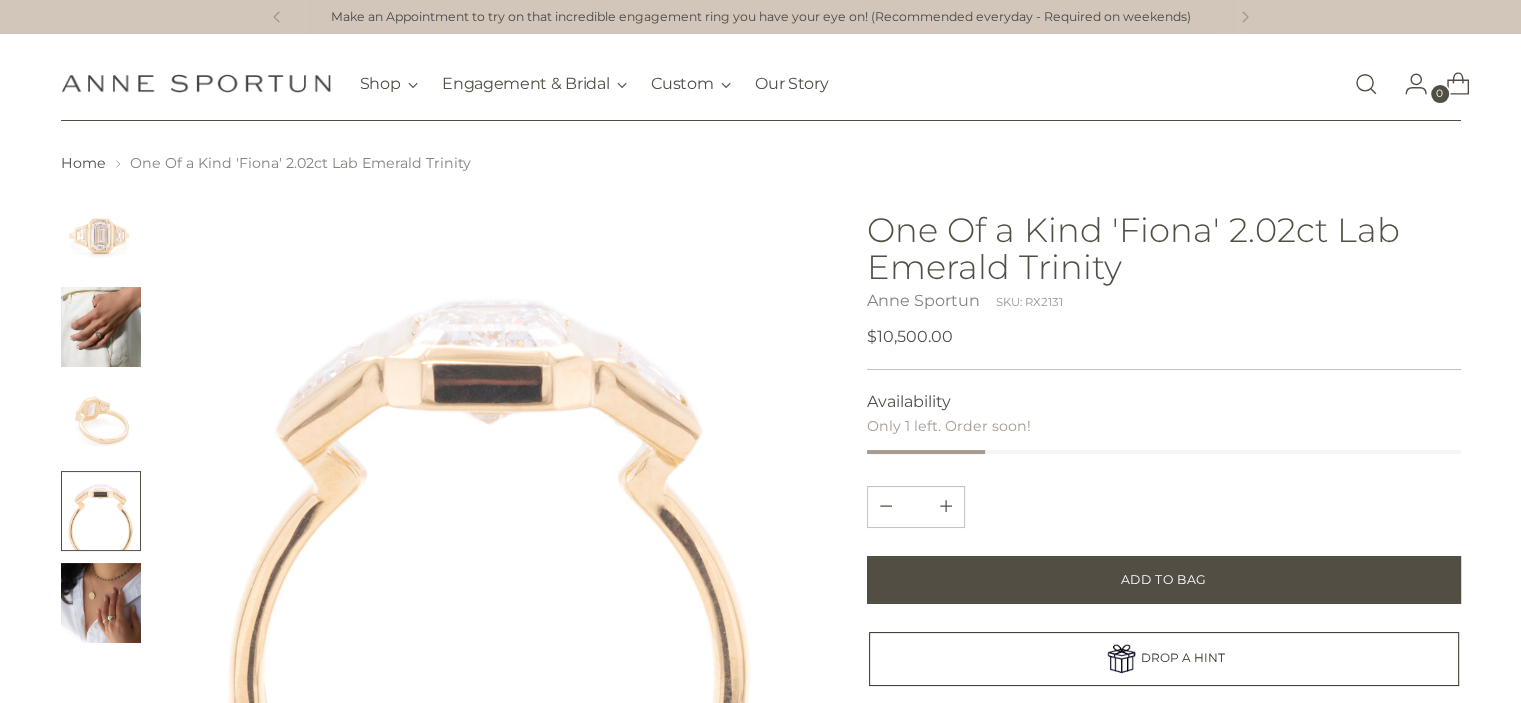 click at bounding box center [101, 235] 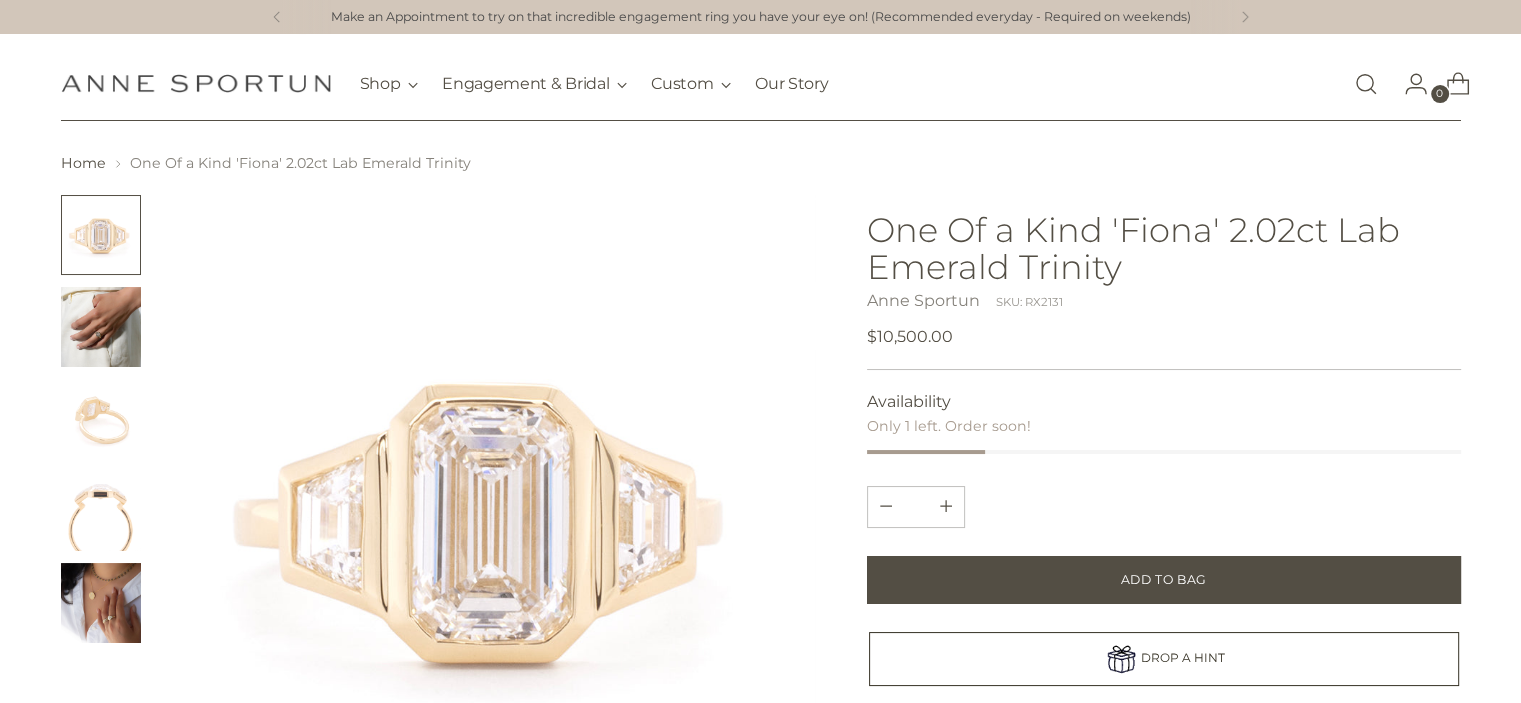 click at bounding box center [101, 419] 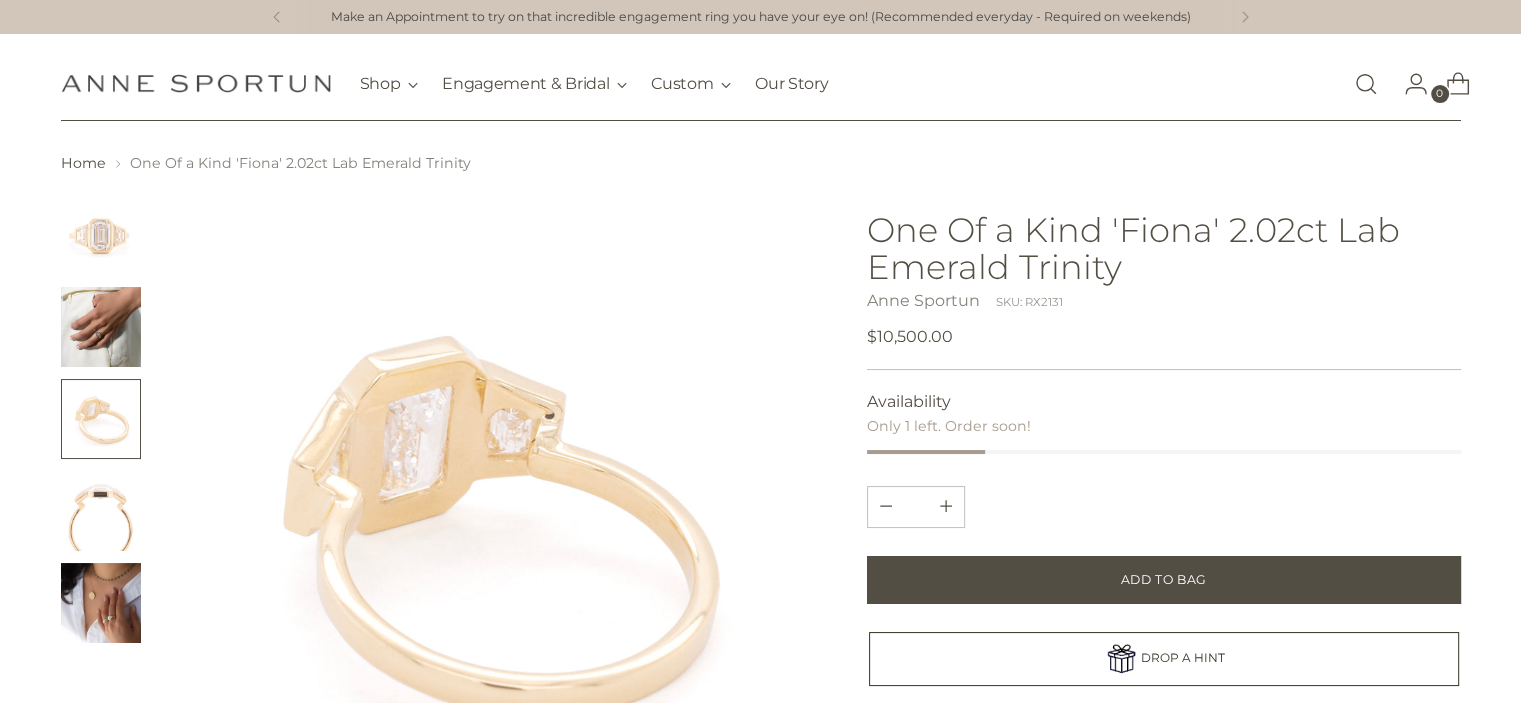 click at bounding box center [101, 511] 